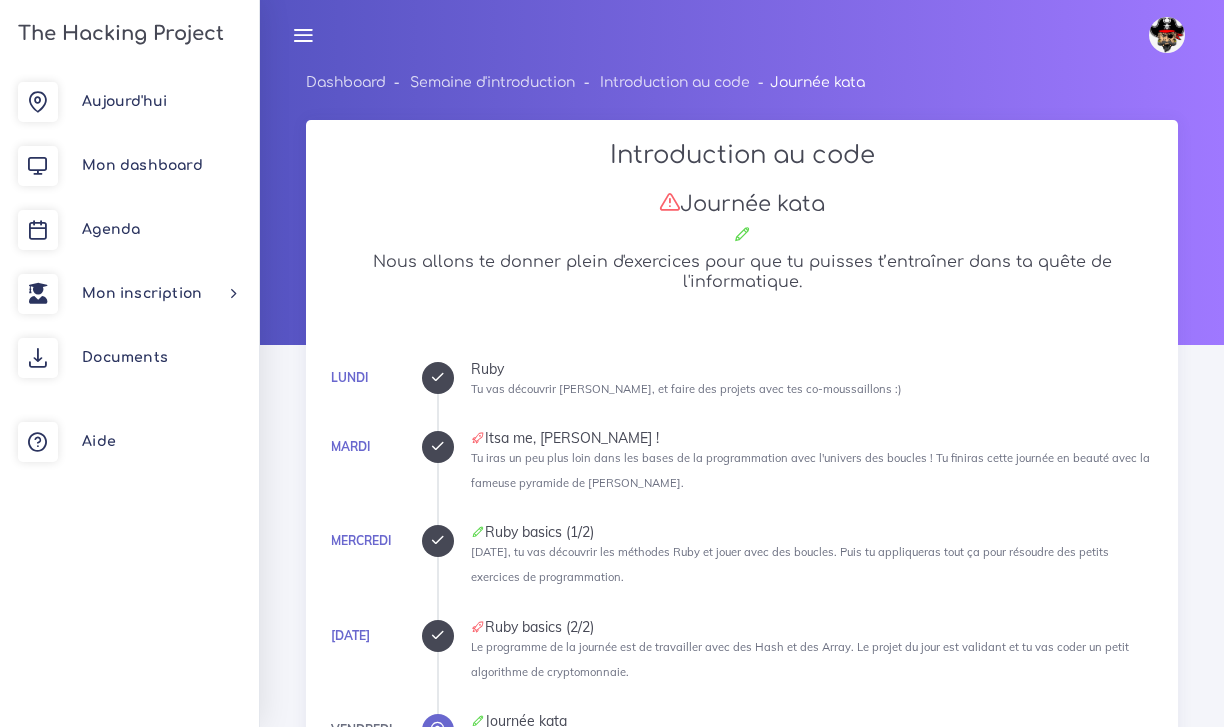 scroll, scrollTop: 1448, scrollLeft: 0, axis: vertical 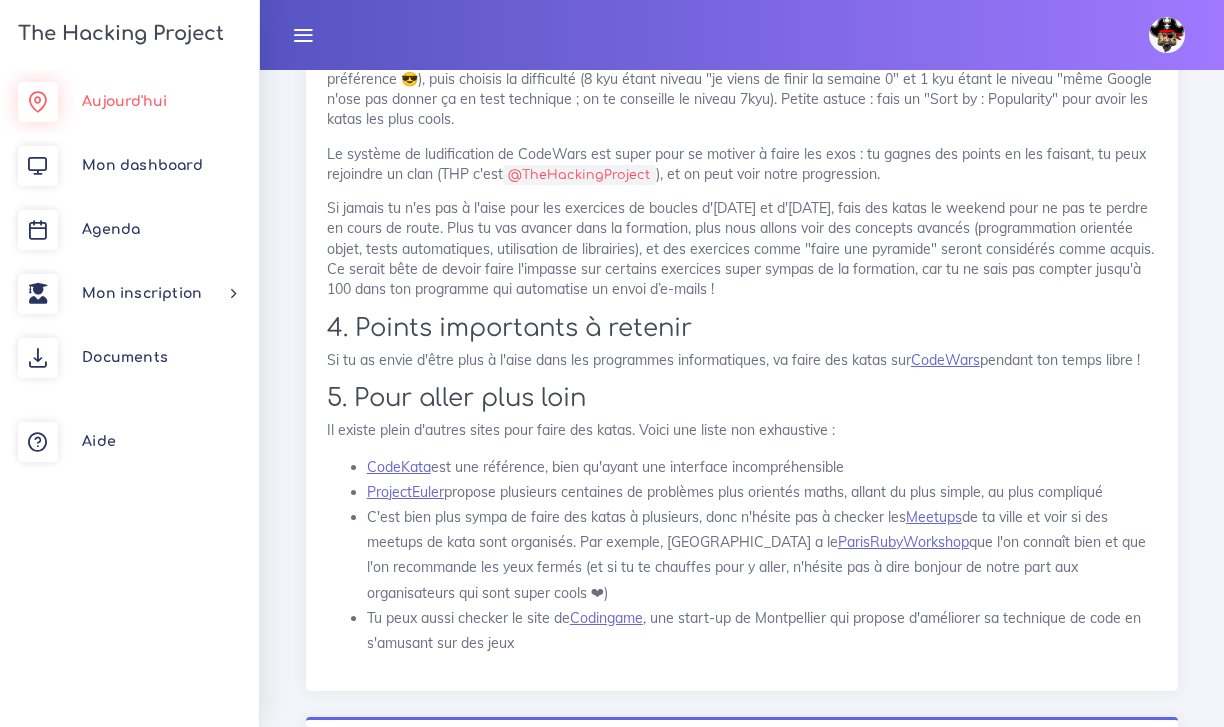 click on "Aujourd'hui" at bounding box center (124, 101) 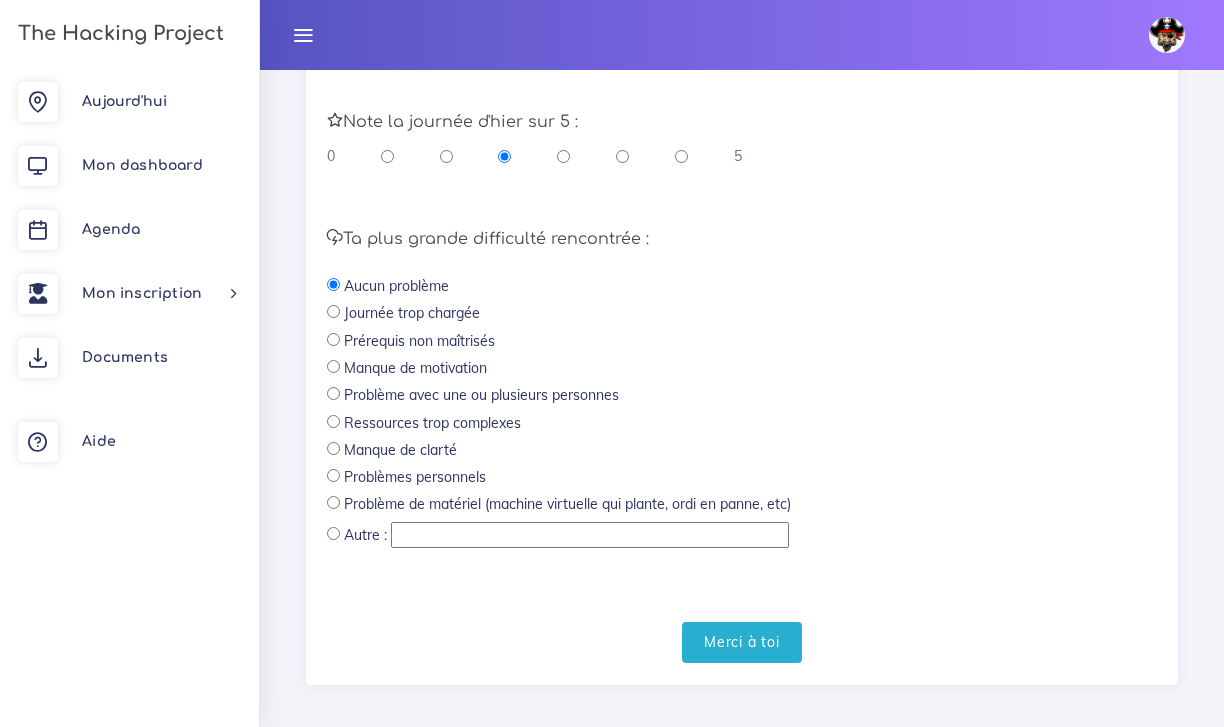 scroll, scrollTop: 836, scrollLeft: 0, axis: vertical 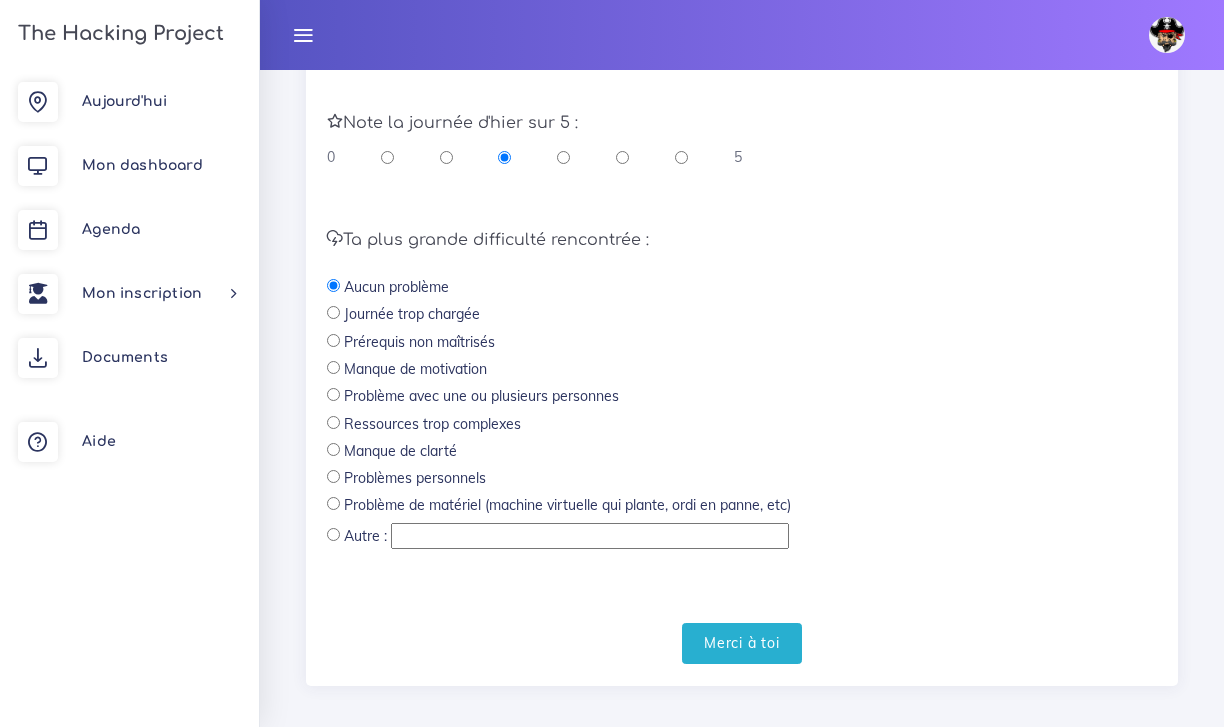 click at bounding box center (333, 476) 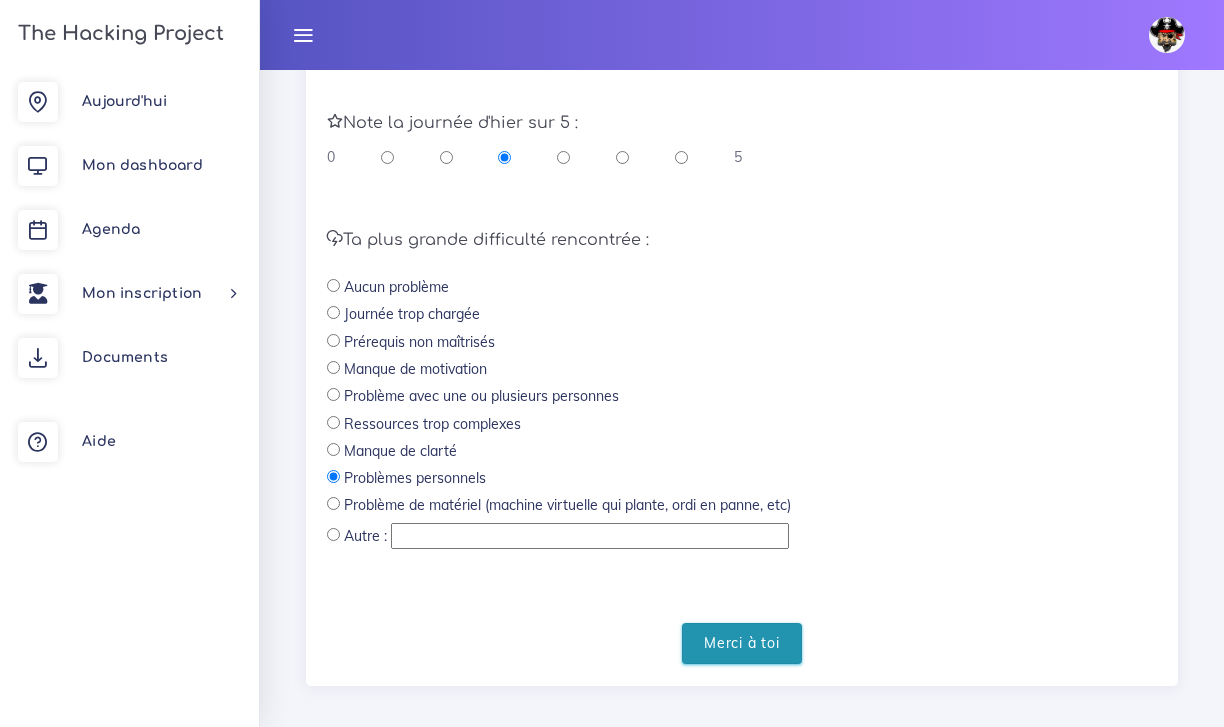 click on "Merci à toi" at bounding box center (742, 643) 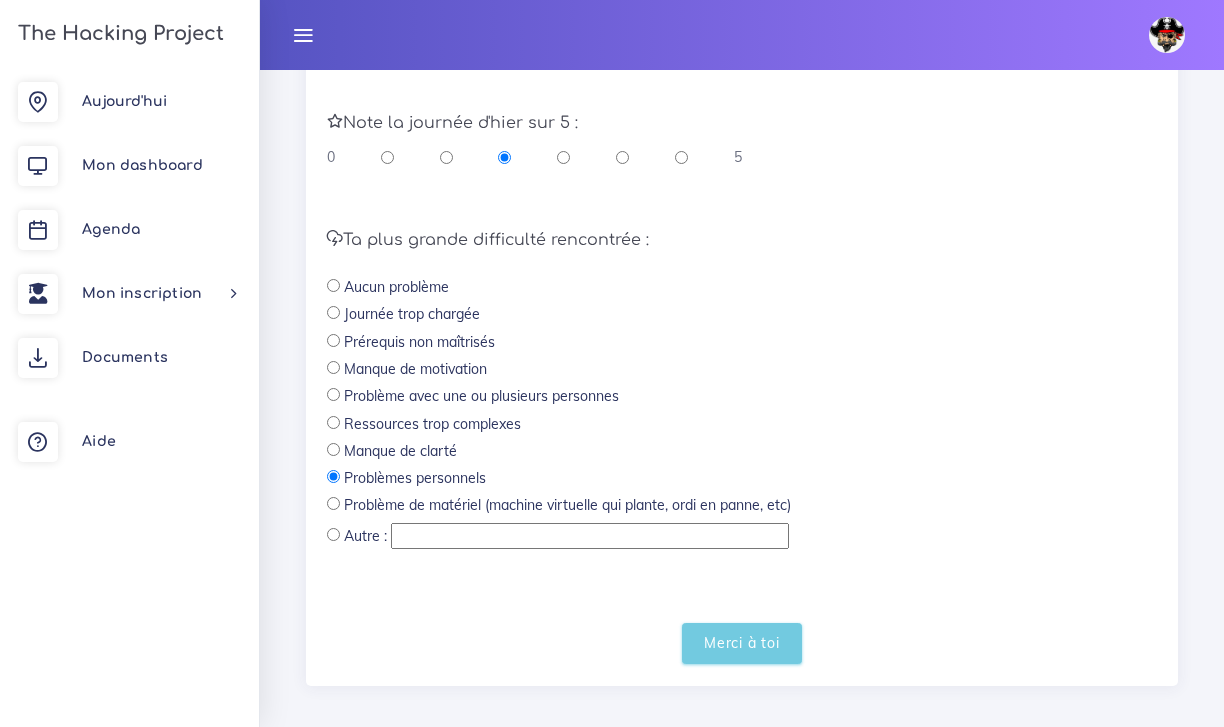 scroll, scrollTop: 323, scrollLeft: 0, axis: vertical 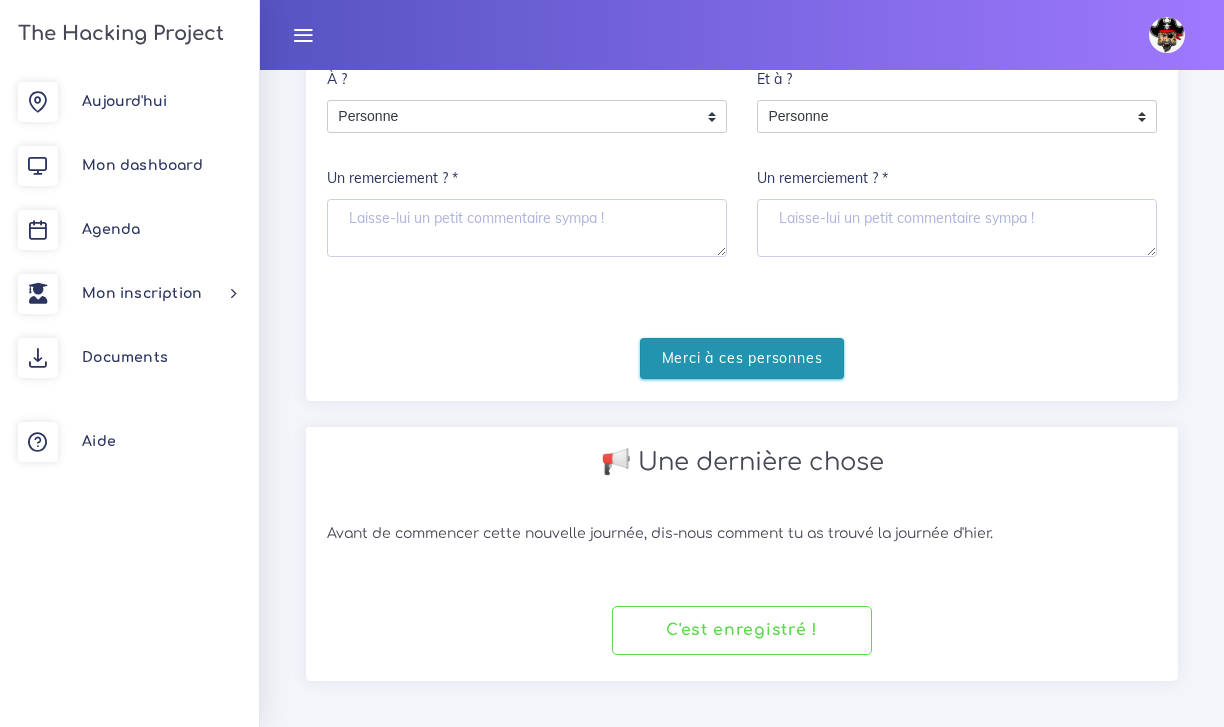 click on "Merci à ces personnes" at bounding box center [742, 358] 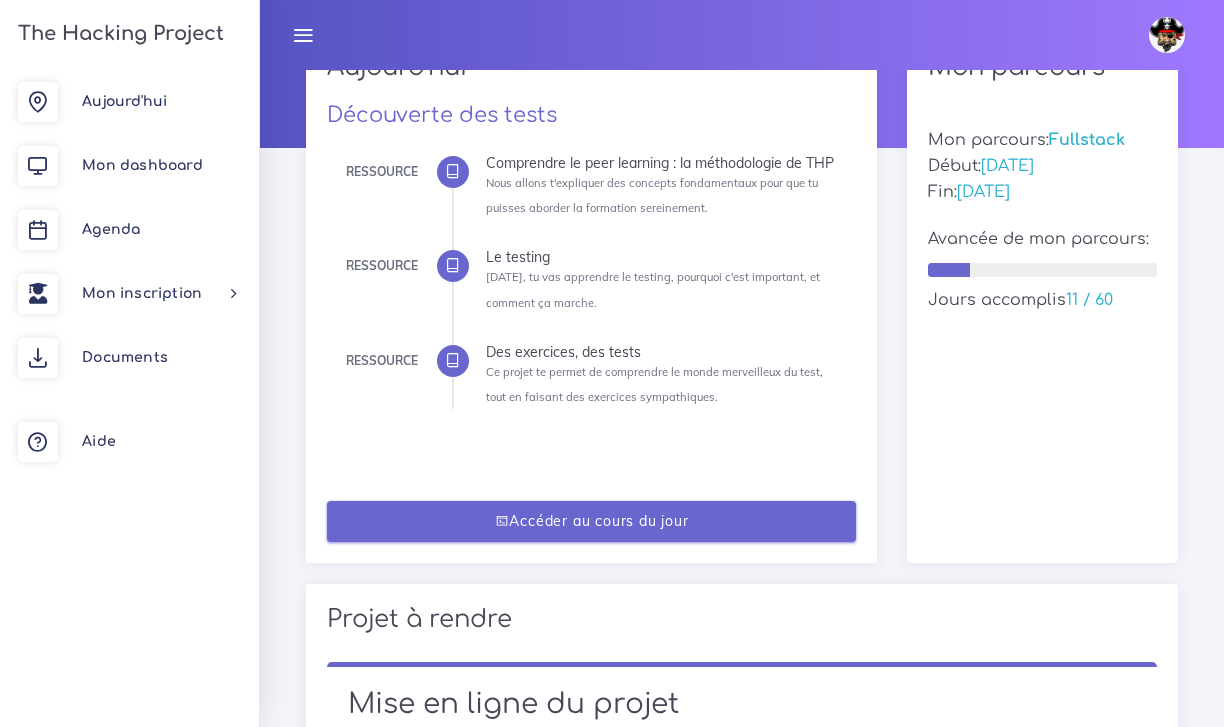 scroll, scrollTop: 192, scrollLeft: 0, axis: vertical 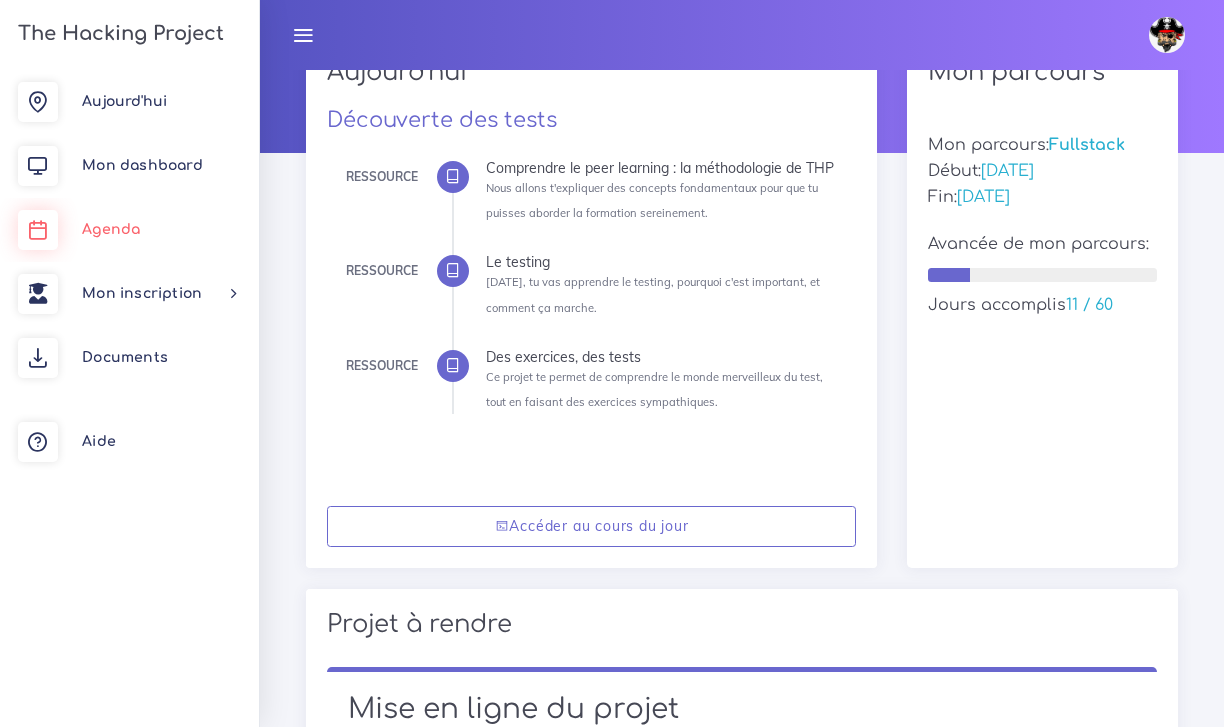click on "Agenda" at bounding box center (129, 230) 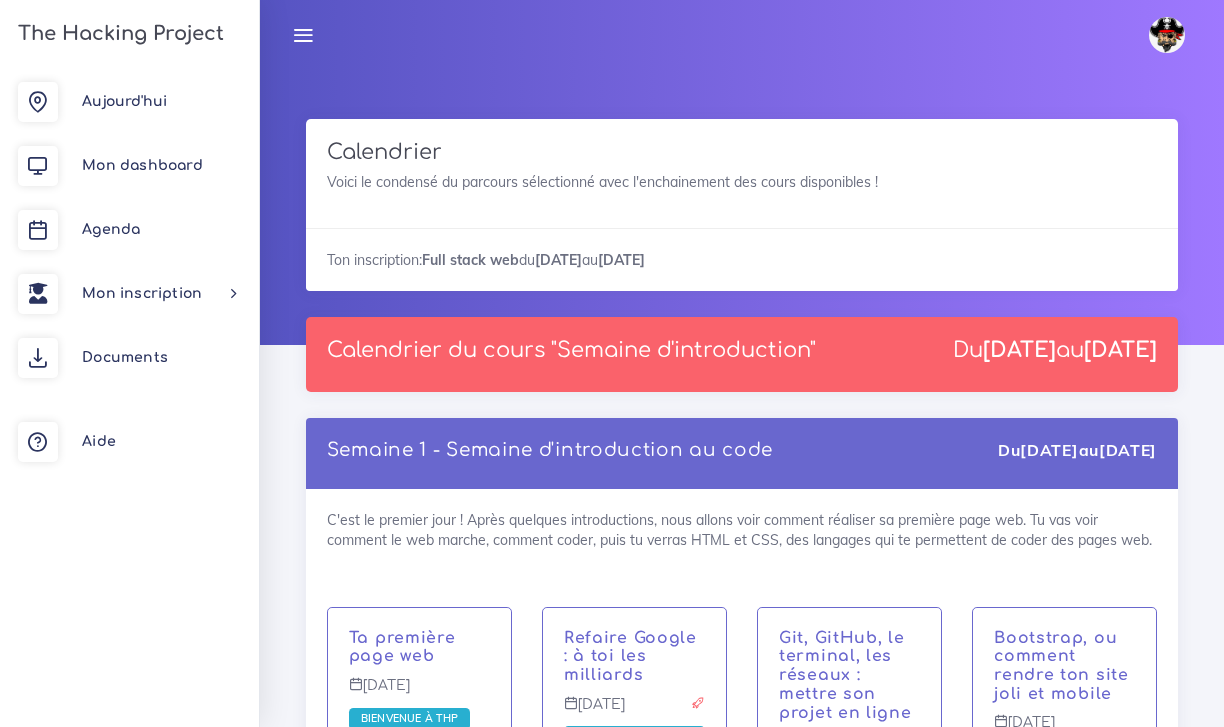 scroll, scrollTop: -1, scrollLeft: 0, axis: vertical 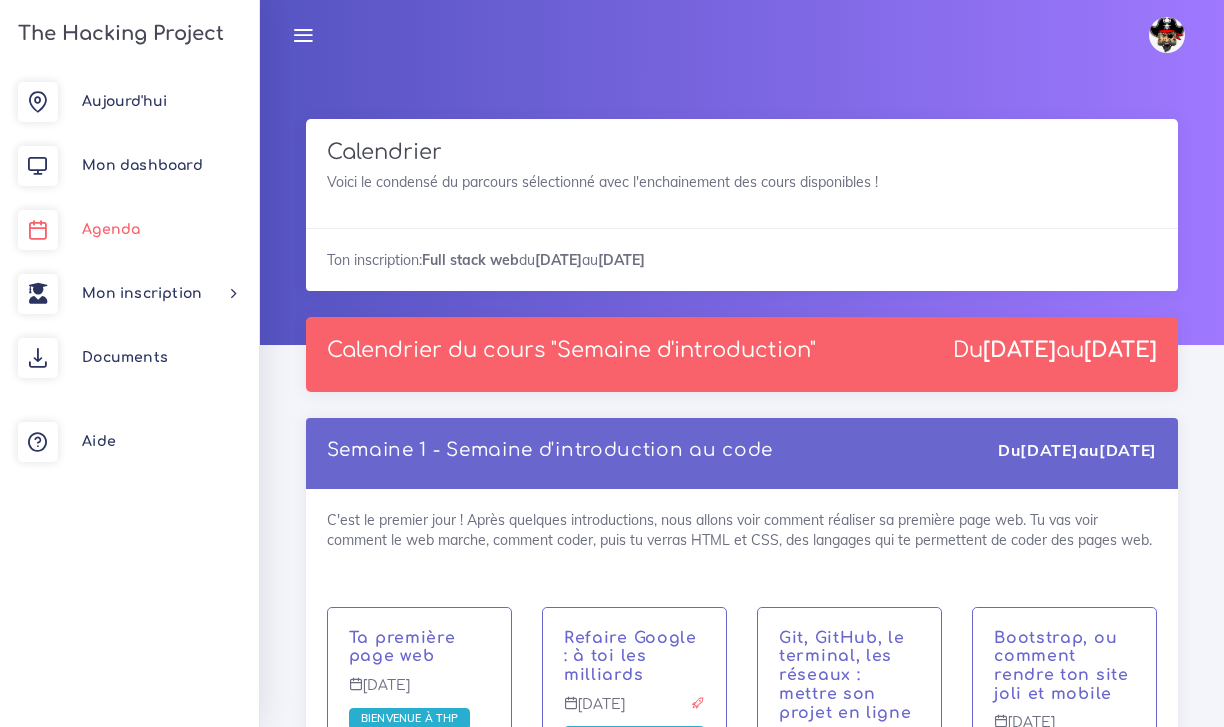 click on "Agenda" at bounding box center [129, 230] 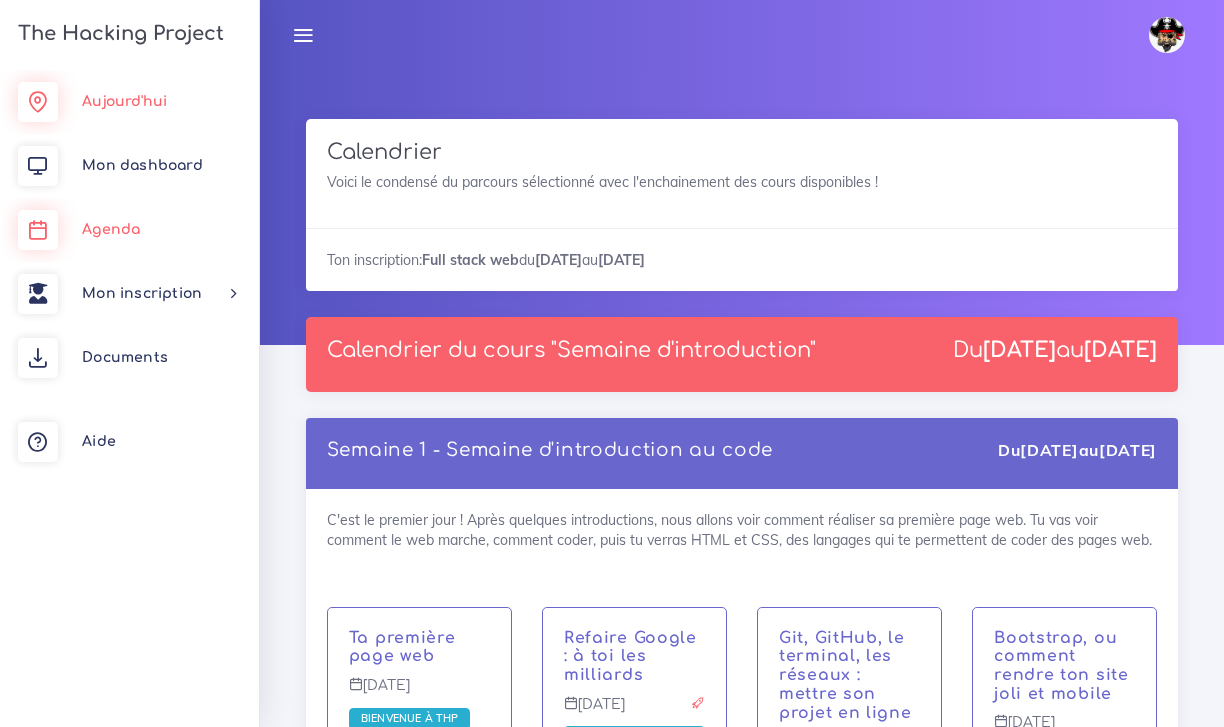 click on "Aujourd'hui" at bounding box center (129, 102) 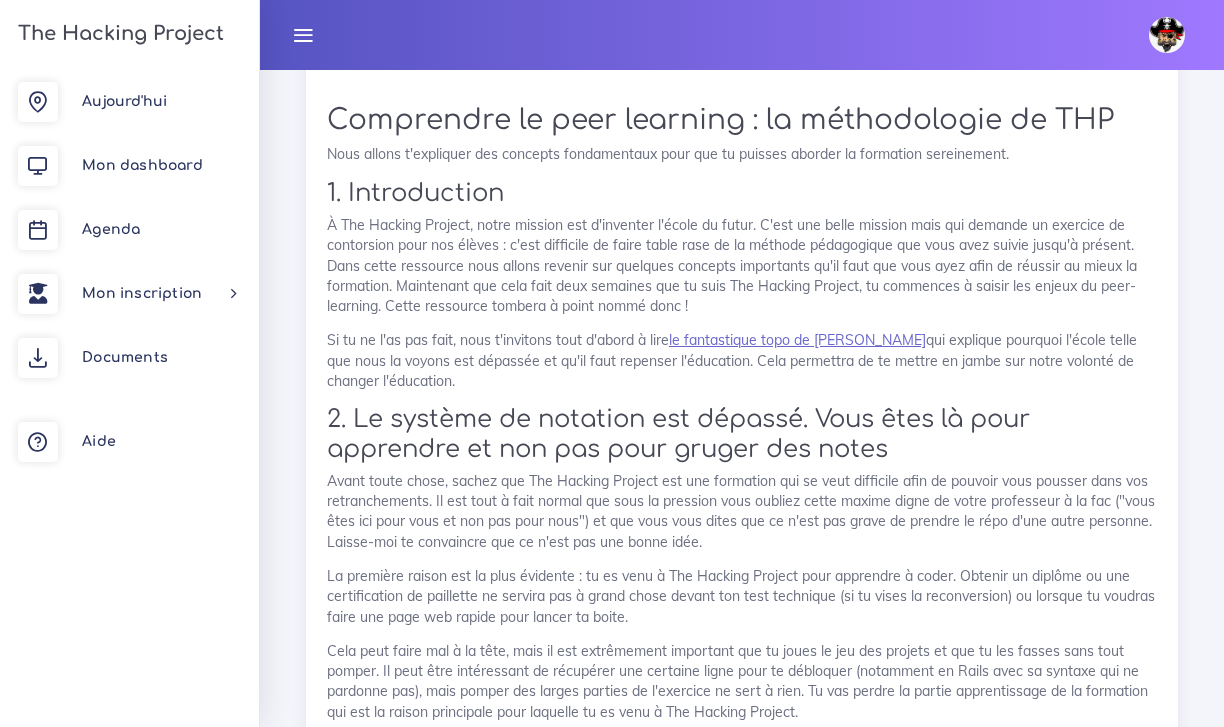 scroll, scrollTop: 1025, scrollLeft: 0, axis: vertical 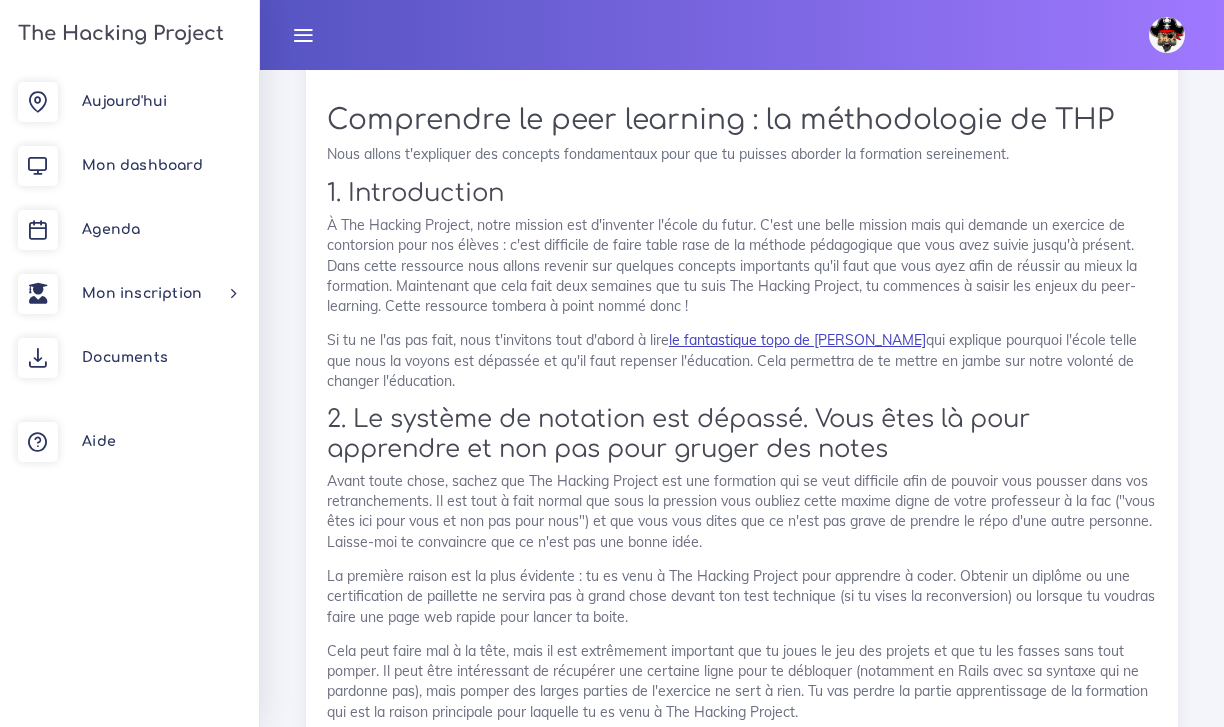 click on "le fantastique topo de [PERSON_NAME]" at bounding box center [797, 340] 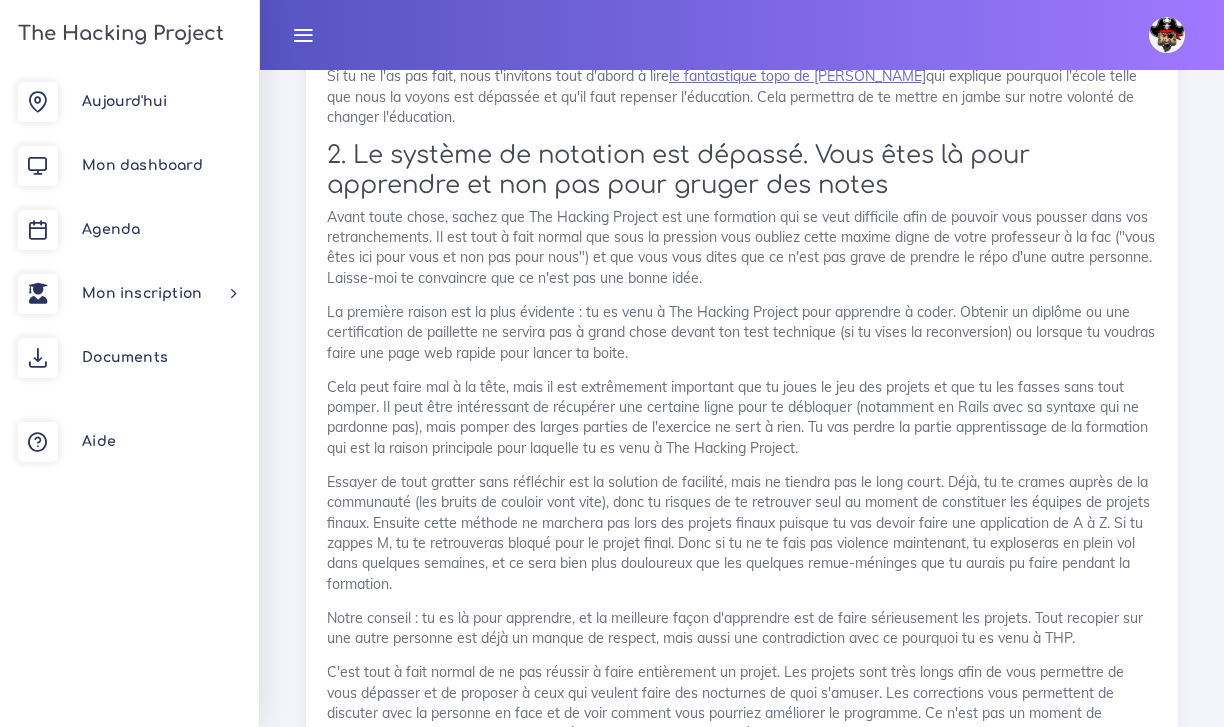 scroll, scrollTop: 1294, scrollLeft: 0, axis: vertical 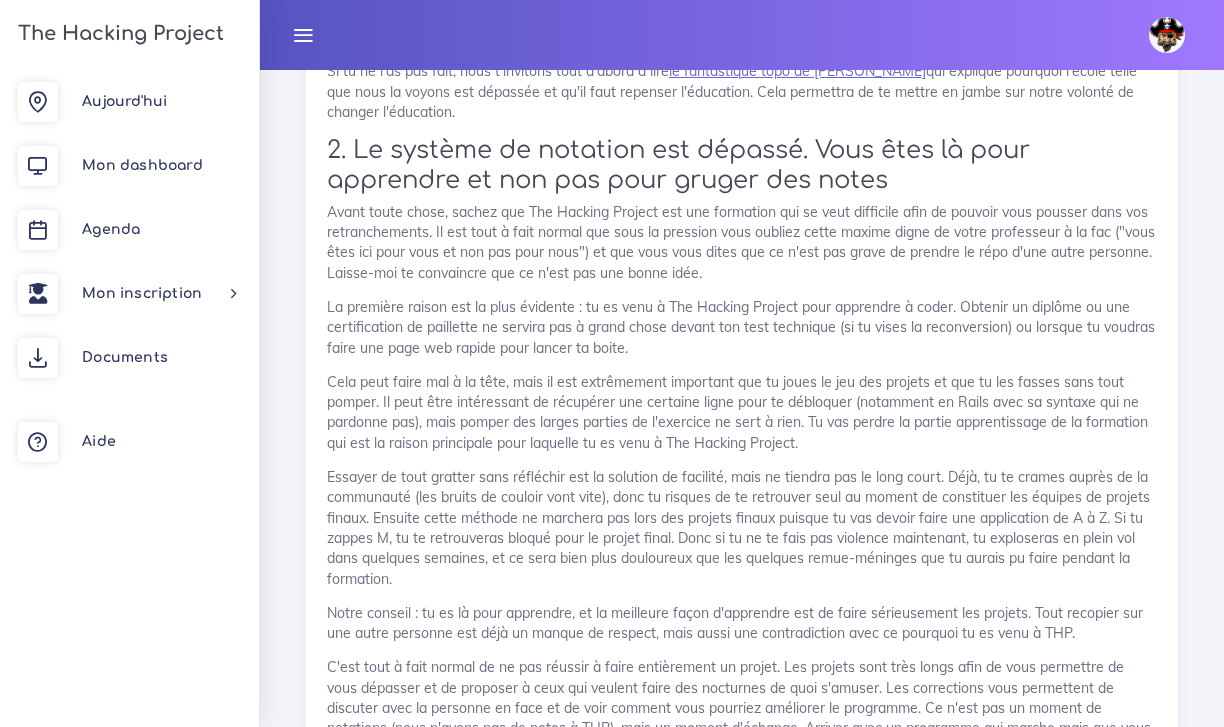 click at bounding box center (1167, 35) 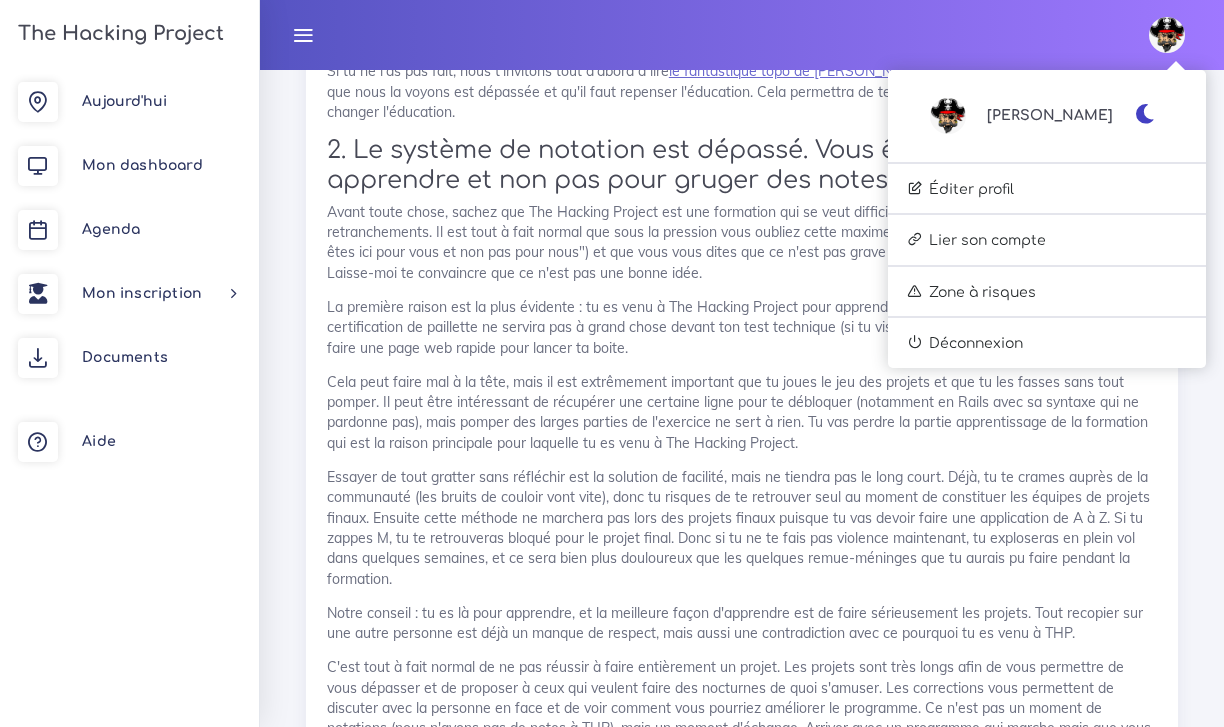 click at bounding box center [1145, 114] 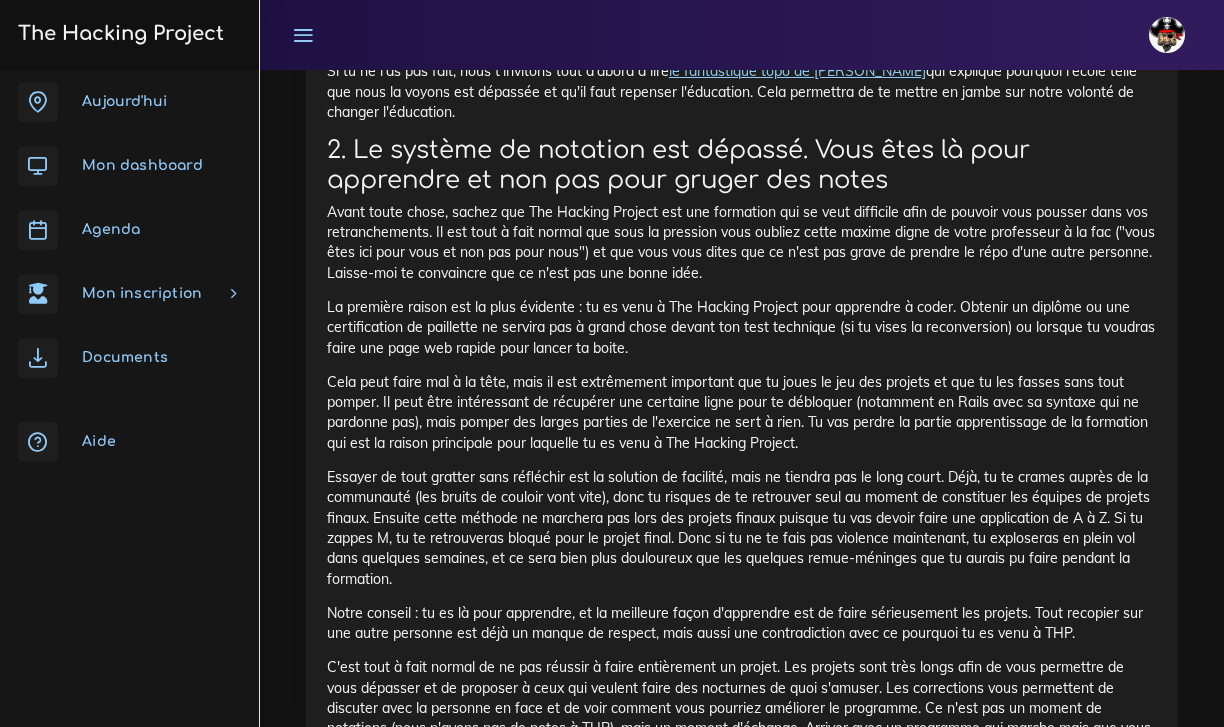 click on "Dashboard
Semaine d'introduction
Découverte de Ruby
Découverte des tests
Découverte de Ruby
Découverte des tests
Nous allons te faire découvrir le monde merveilleux du testing en code. Le test est une technique largement utilisée, qui permet de voir si le code fait ce qu'il devrait faire. Nous allons te demander de faire des exercices qui seront en TDD, c'est à dire que les tests sont écrits en premier, et il te faudra écrire le code qui fait marcher les tests.
Lundi
Découverte des tests
Nous allons te faire découvrir le monde merveilleux du testing en code. Le test est une technique largement utilisée, qui permet de voir si le code fait ce qu'il devrait faire. Nous allons te demander de faire des exercices qui seront en TDD, c'est à dire que les tests sont écrits en premier, et il te faudra écrire le code qui fait marcher les tests.
Mardi" at bounding box center [742, 3950] 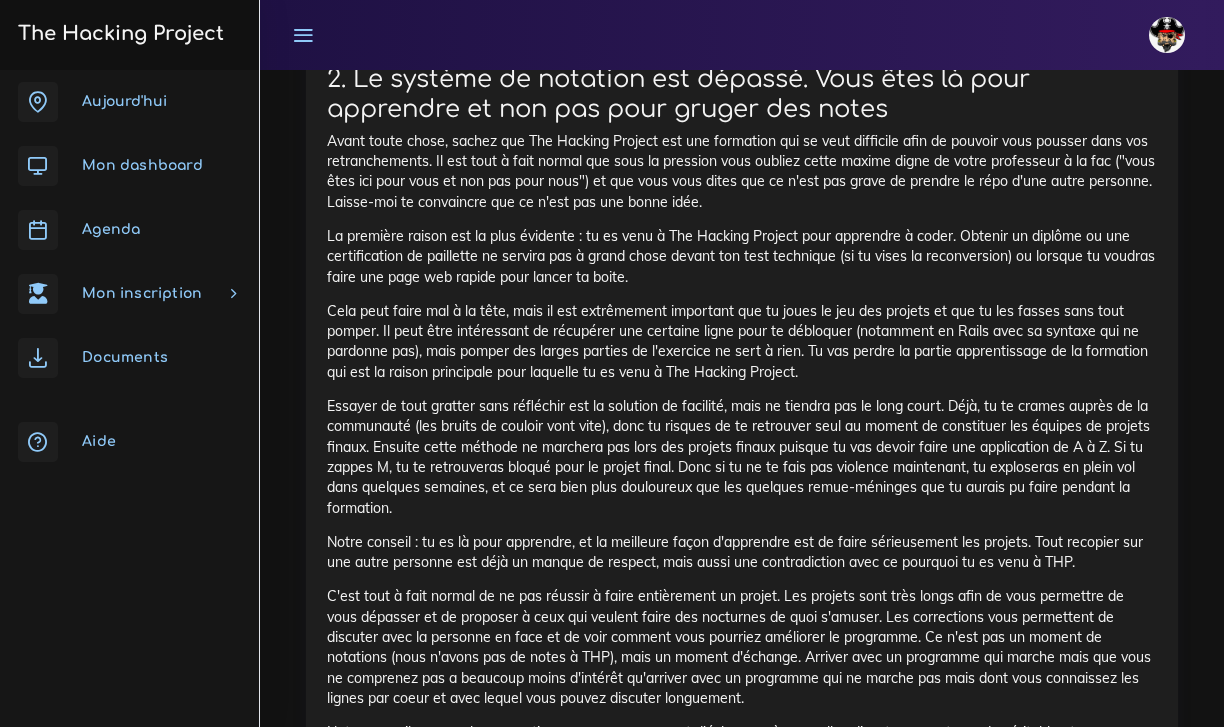scroll, scrollTop: 1365, scrollLeft: 0, axis: vertical 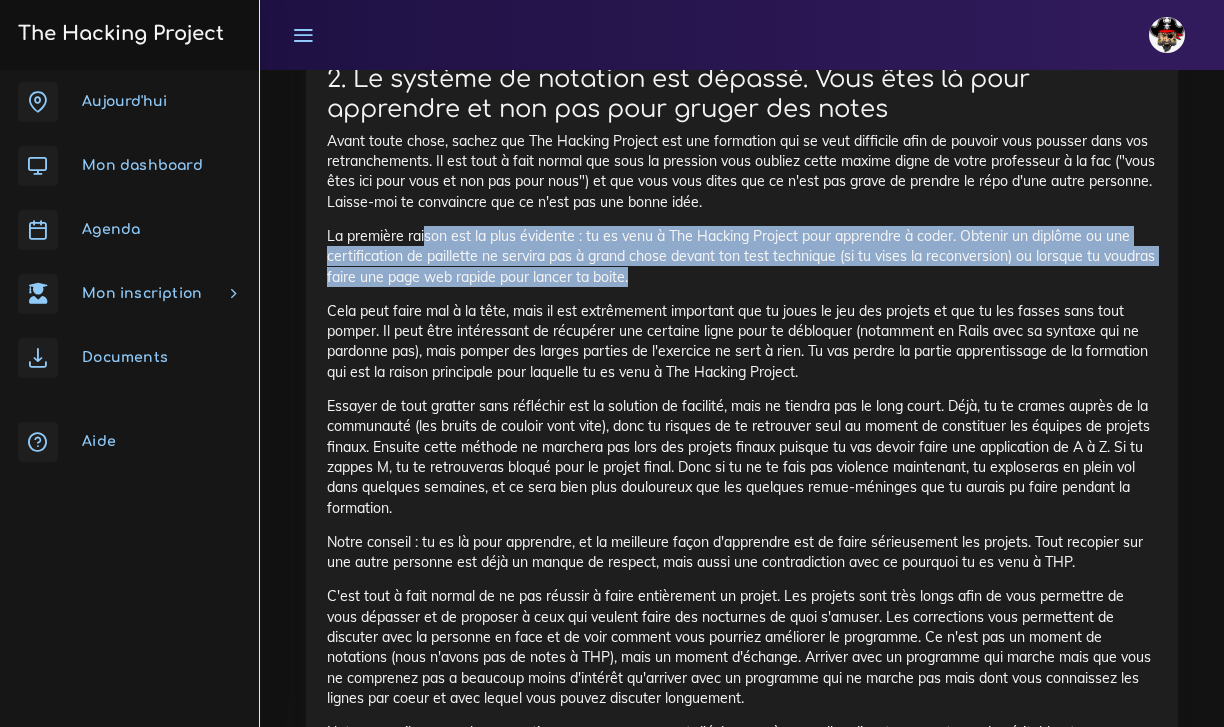 drag, startPoint x: 422, startPoint y: 196, endPoint x: 644, endPoint y: 250, distance: 228.47319 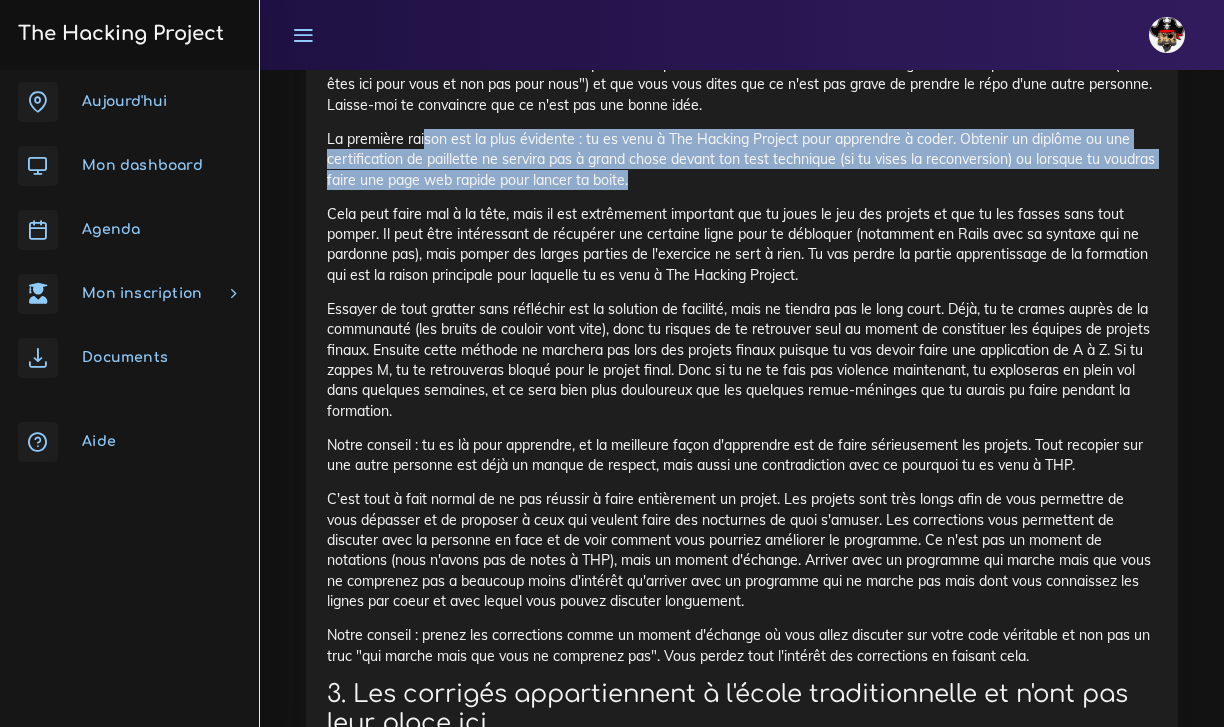scroll, scrollTop: 1464, scrollLeft: 0, axis: vertical 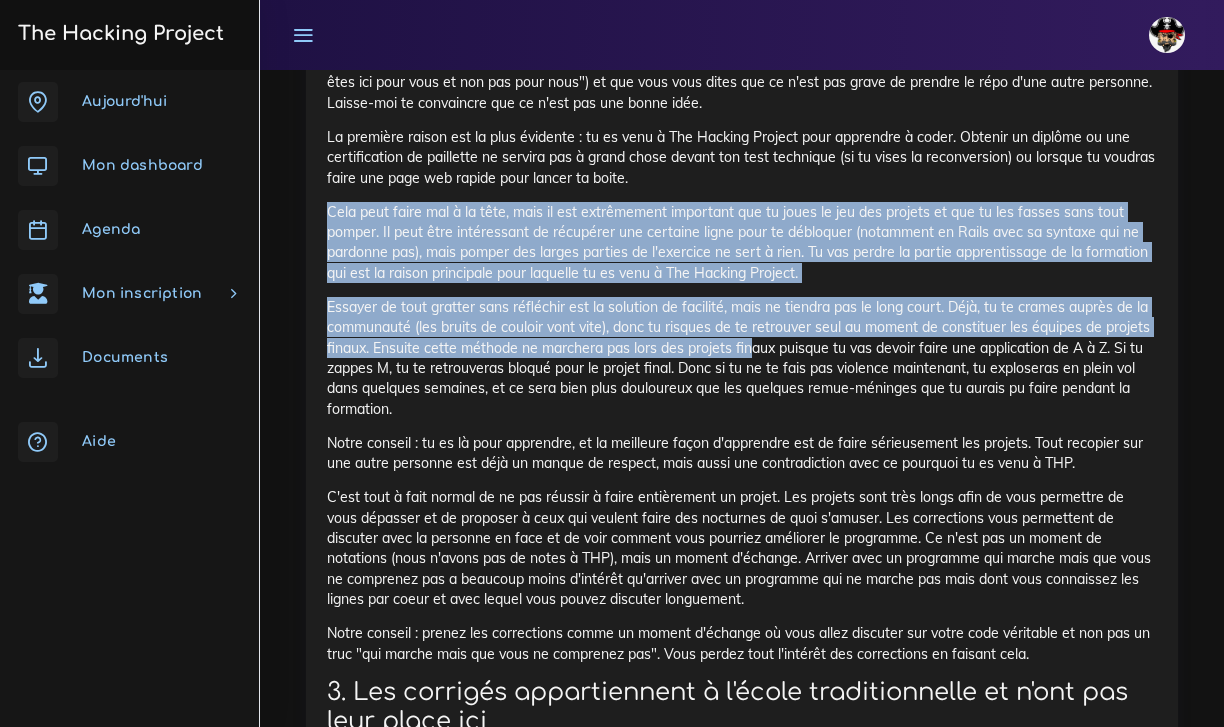 drag, startPoint x: 323, startPoint y: 176, endPoint x: 754, endPoint y: 314, distance: 452.55386 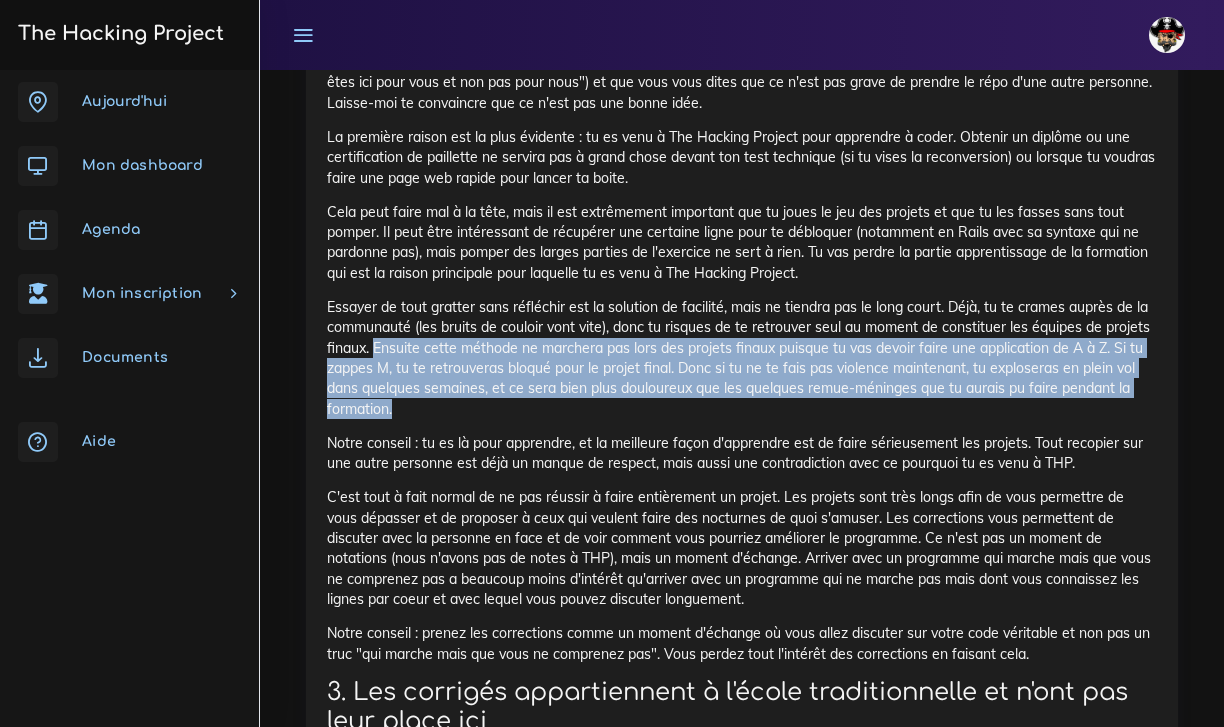 drag, startPoint x: 376, startPoint y: 310, endPoint x: 764, endPoint y: 374, distance: 393.24292 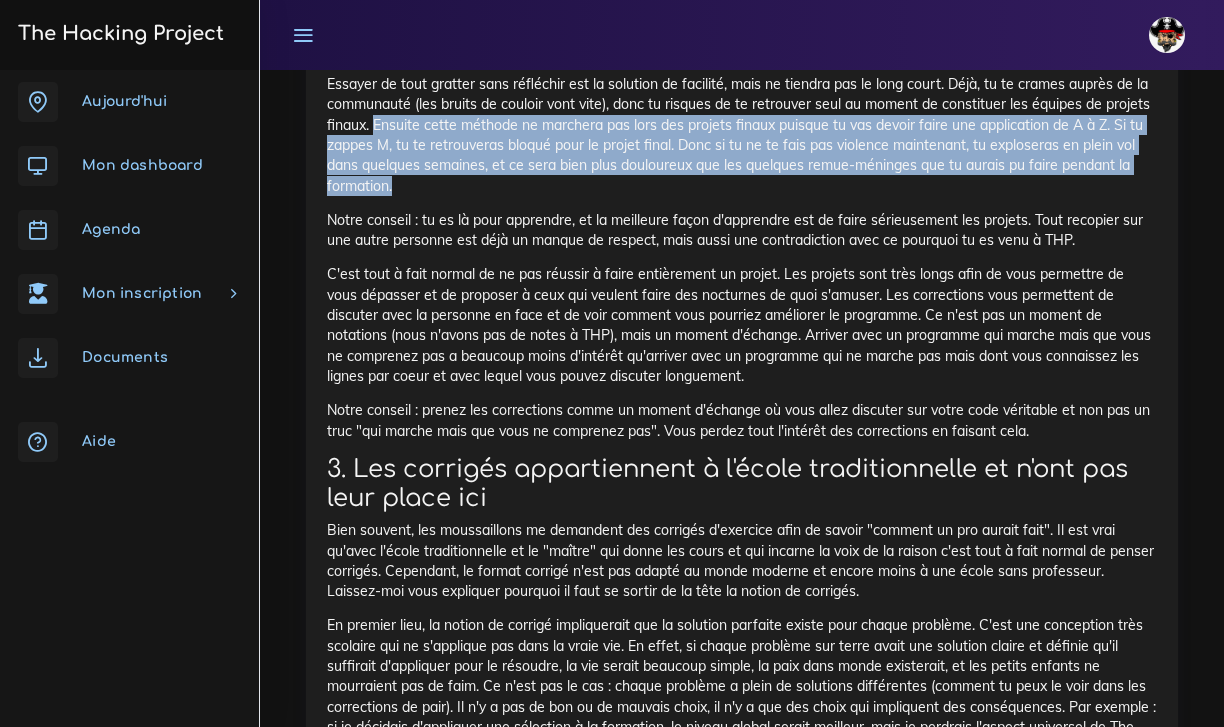 scroll, scrollTop: 1703, scrollLeft: 0, axis: vertical 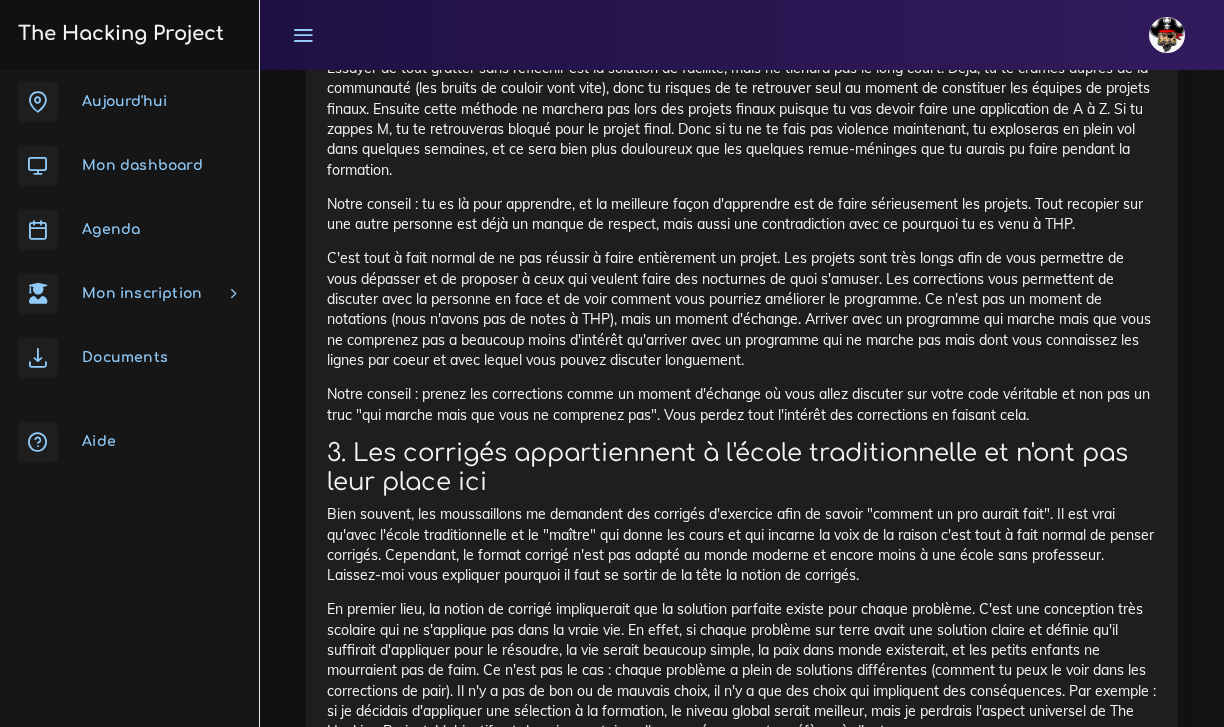 click on "Comprendre le peer learning : la méthodologie de THP
Nous allons t'expliquer des concepts fondamentaux pour que tu puisses aborder la formation sereinement.
1. Introduction
À The Hacking Project, notre mission est d'inventer l'école du futur. C'est une belle mission mais qui demande un exercice de contorsion pour nos élèves : c'est difficile de faire table rase de la méthode pédagogique que vous avez suivie jusqu'à présent. Dans cette ressource nous allons revenir sur quelques concepts importants qu'il faut que vous ayez afin de réussir au mieux la formation. Maintenant que cela fait deux semaines que tu suis The Hacking Project, tu commences à saisir les enjeux du peer-learning. Cette ressource tombera à point nommé donc !
Si tu ne l'as pas fait, nous t'invitons tout d'abord à lire  le fantastique topo de Merci Alfred
2. Le système de notation est dépassé. Vous êtes là pour apprendre et non pas pour gruger des notes" at bounding box center [742, 1148] 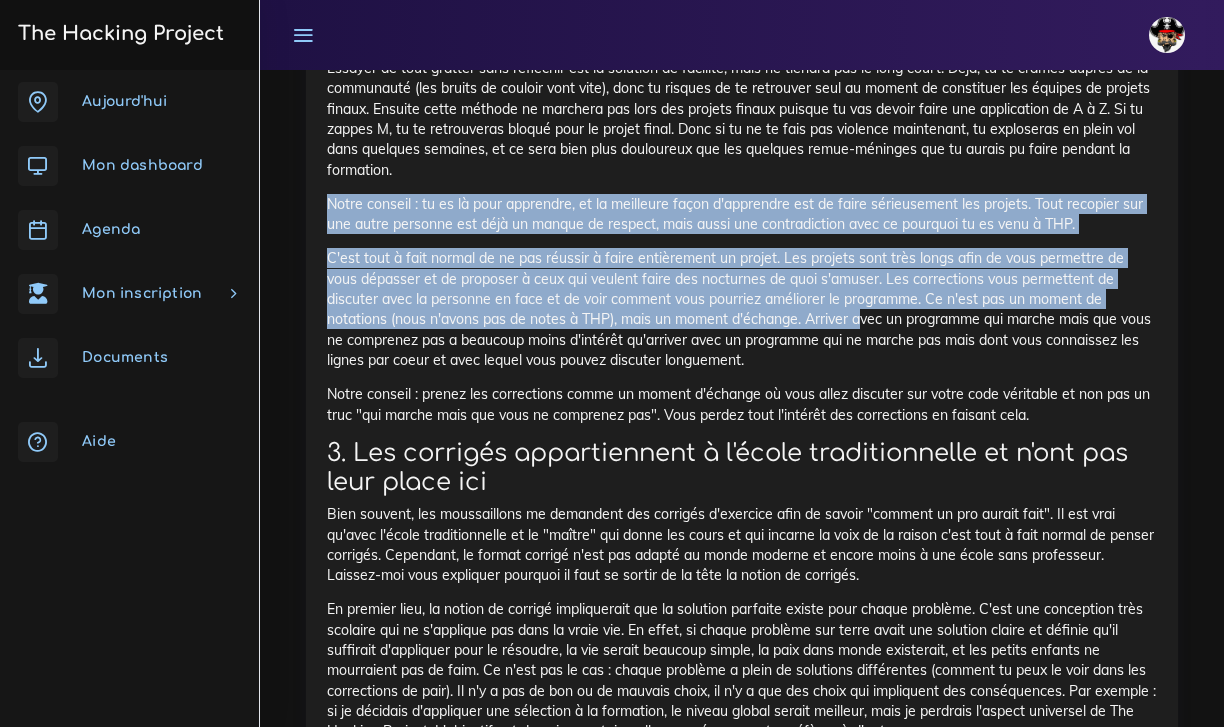 drag, startPoint x: 320, startPoint y: 164, endPoint x: 762, endPoint y: 274, distance: 455.48215 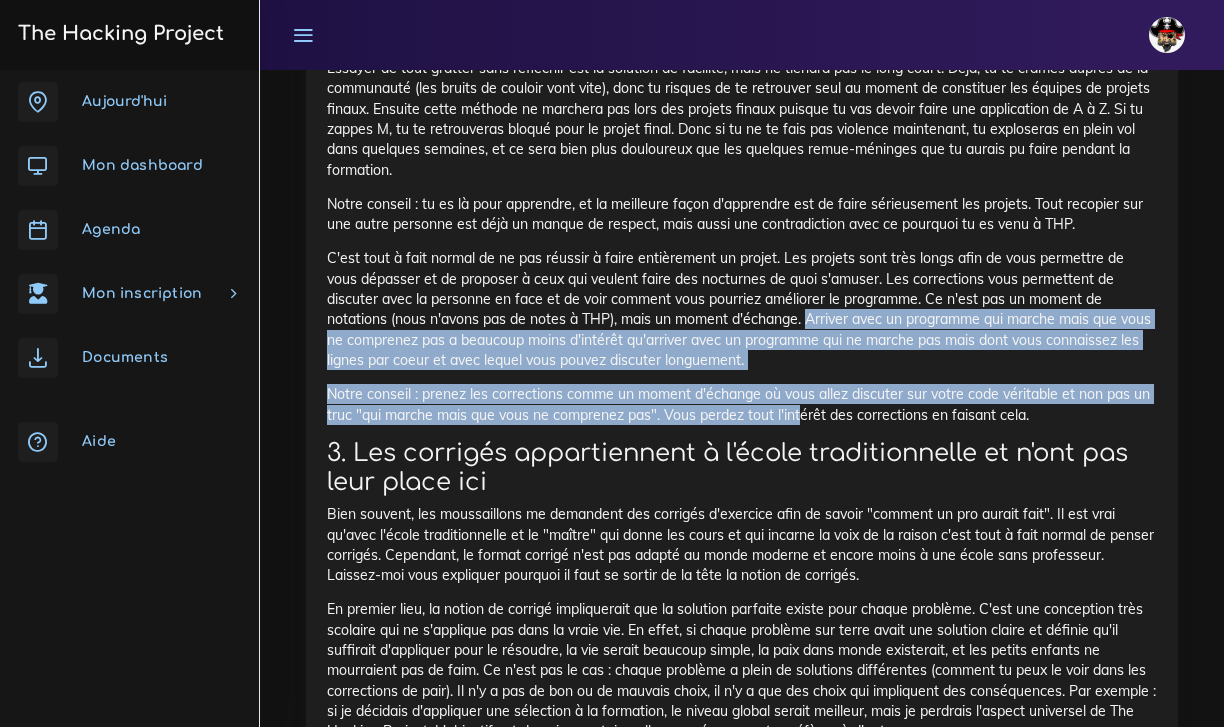 drag, startPoint x: 704, startPoint y: 278, endPoint x: 802, endPoint y: 371, distance: 135.10367 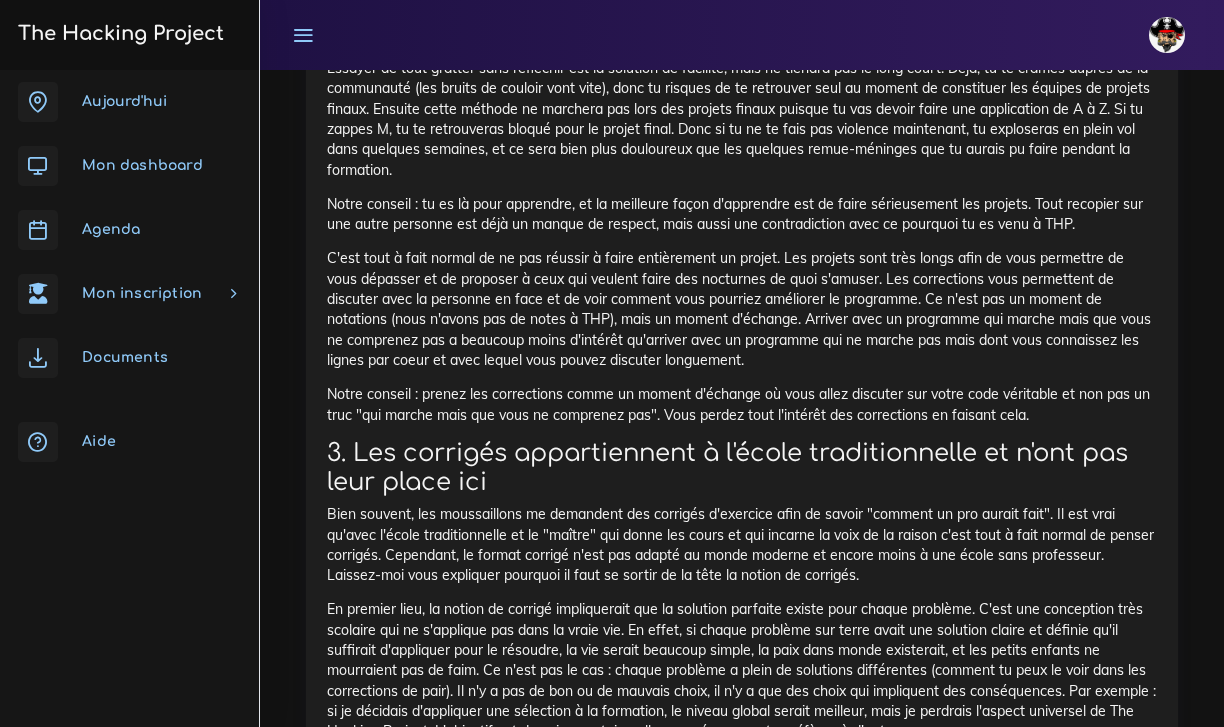 click on "Comprendre le peer learning : la méthodologie de THP
Nous allons t'expliquer des concepts fondamentaux pour que tu puisses aborder la formation sereinement.
1. Introduction
À The Hacking Project, notre mission est d'inventer l'école du futur. C'est une belle mission mais qui demande un exercice de contorsion pour nos élèves : c'est difficile de faire table rase de la méthode pédagogique que vous avez suivie jusqu'à présent. Dans cette ressource nous allons revenir sur quelques concepts importants qu'il faut que vous ayez afin de réussir au mieux la formation. Maintenant que cela fait deux semaines que tu suis The Hacking Project, tu commences à saisir les enjeux du peer-learning. Cette ressource tombera à point nommé donc !
Si tu ne l'as pas fait, nous t'invitons tout d'abord à lire  le fantastique topo de Merci Alfred
2. Le système de notation est dépassé. Vous êtes là pour apprendre et non pas pour gruger des notes" at bounding box center (742, 1148) 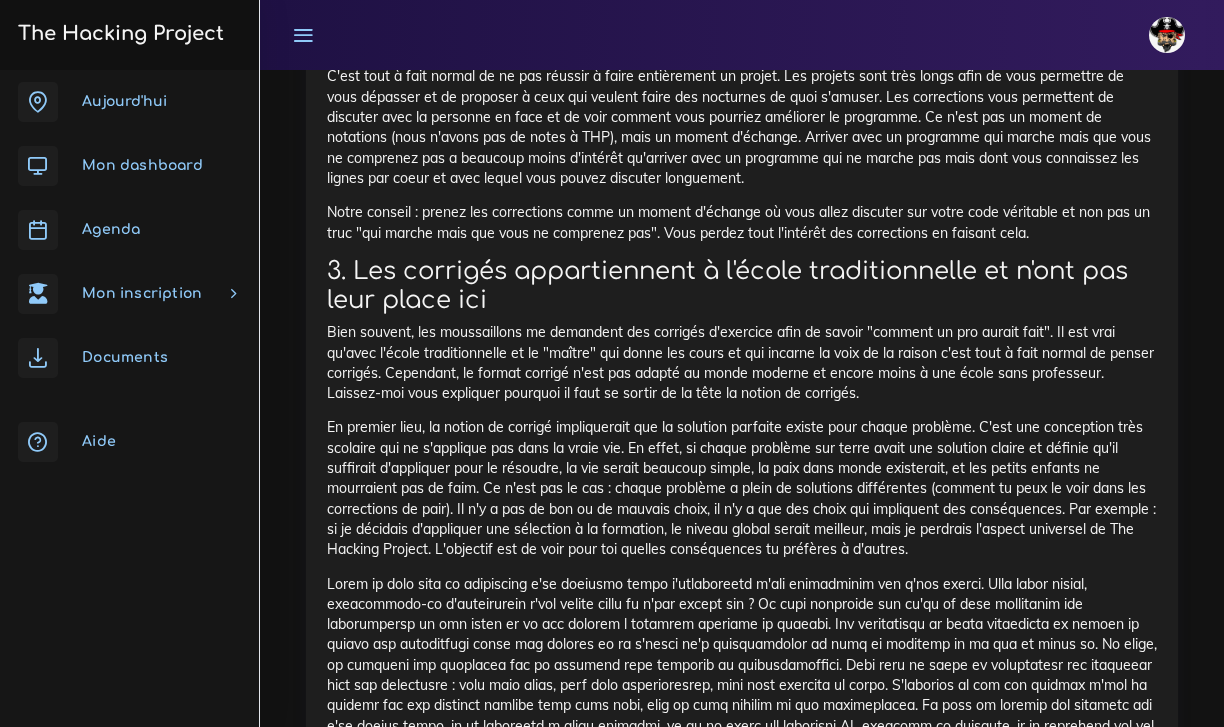 scroll, scrollTop: 1898, scrollLeft: 0, axis: vertical 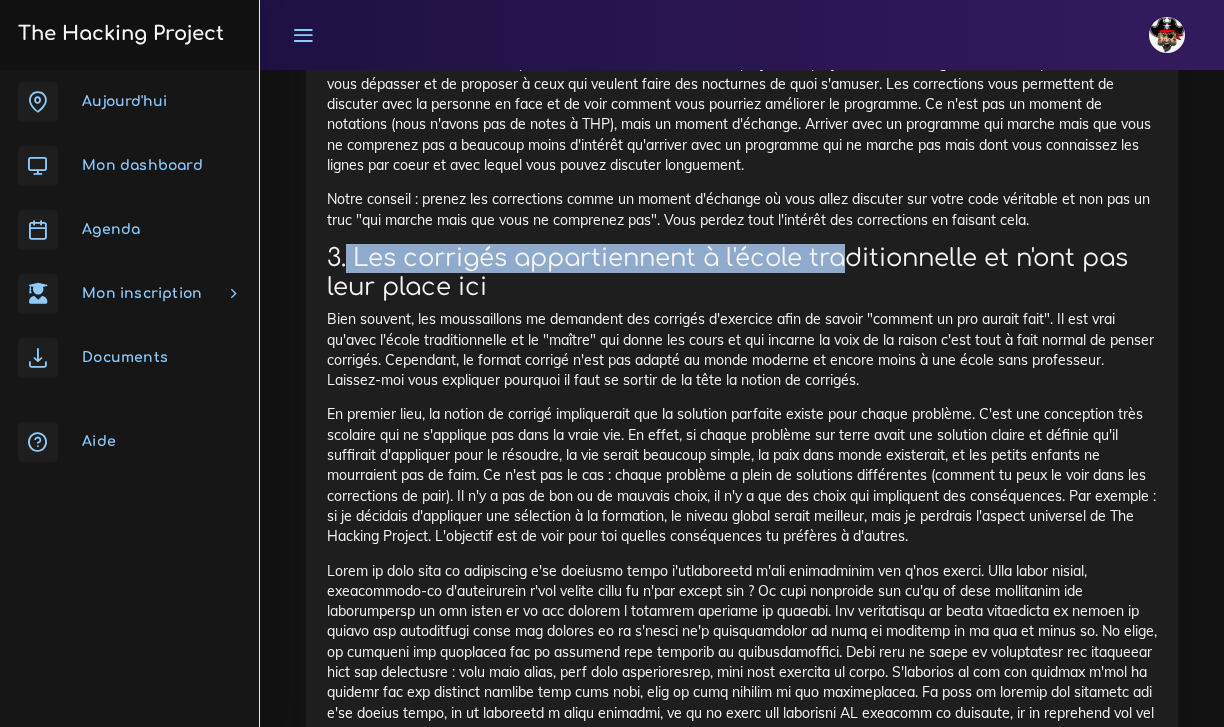 drag, startPoint x: 344, startPoint y: 210, endPoint x: 857, endPoint y: 222, distance: 513.1403 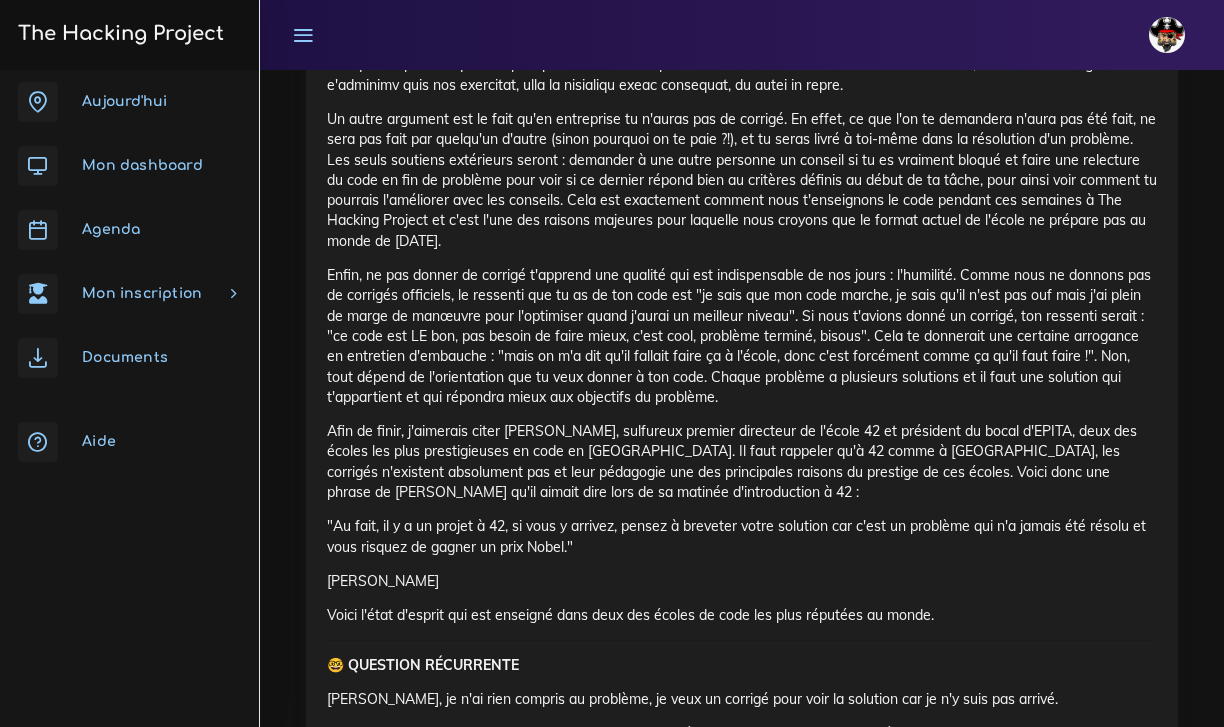 scroll, scrollTop: 2672, scrollLeft: 0, axis: vertical 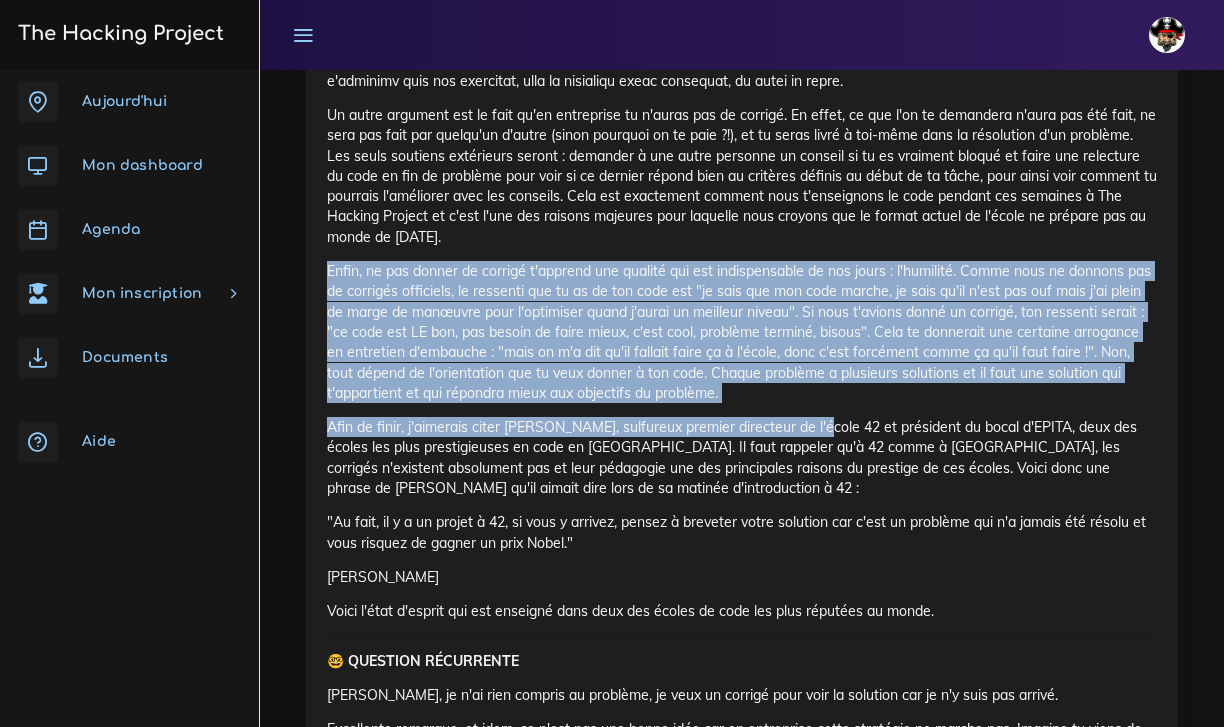 drag, startPoint x: 320, startPoint y: 194, endPoint x: 812, endPoint y: 352, distance: 516.7475 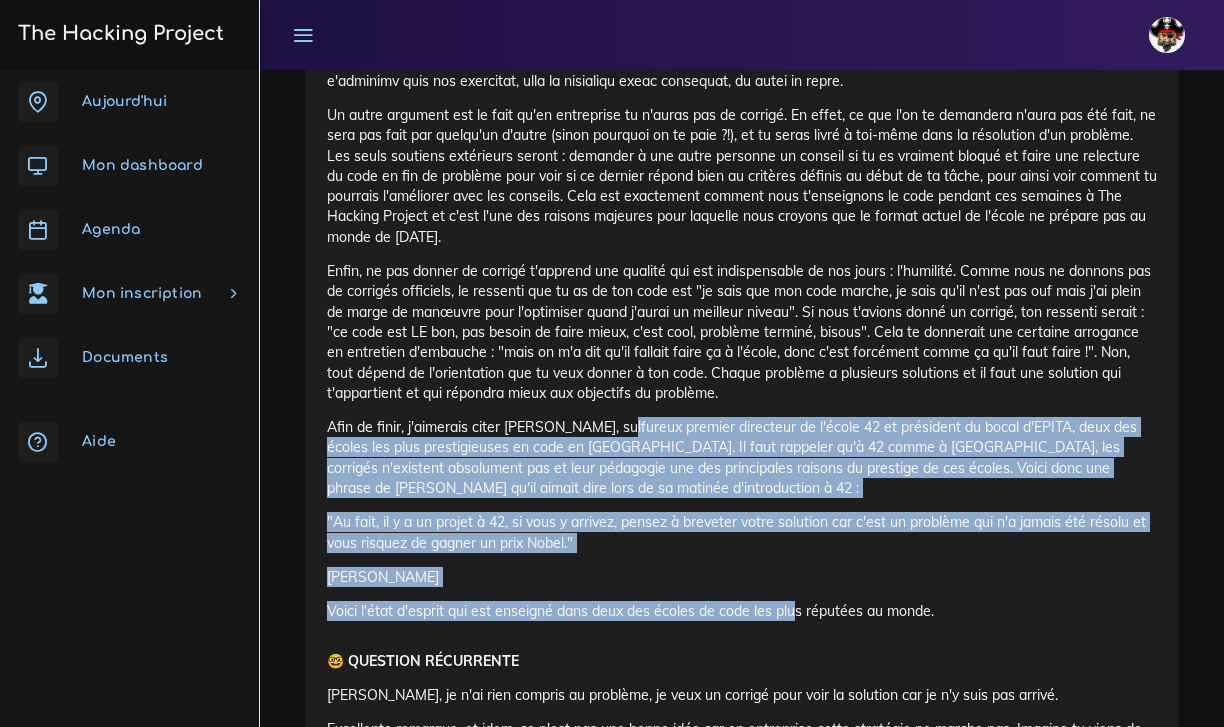 drag, startPoint x: 610, startPoint y: 351, endPoint x: 791, endPoint y: 540, distance: 261.69064 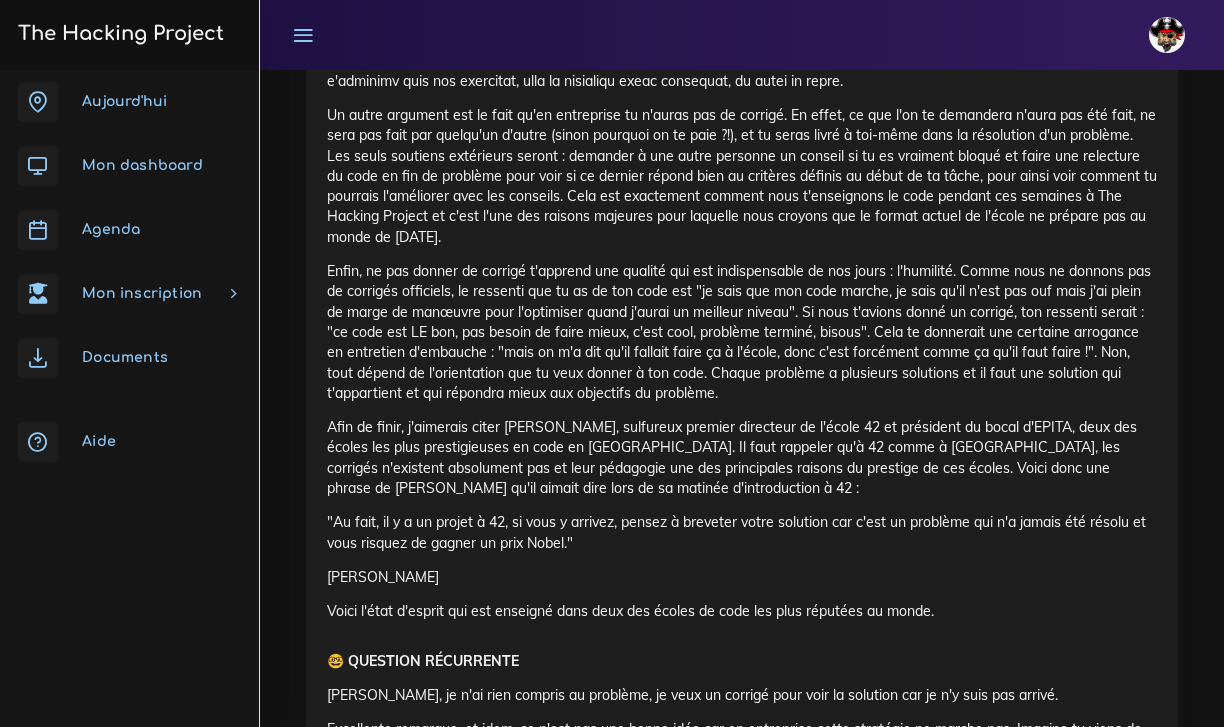 click on "Comprendre le peer learning : la méthodologie de THP
Nous allons t'expliquer des concepts fondamentaux pour que tu puisses aborder la formation sereinement.
1. Introduction
À The Hacking Project, notre mission est d'inventer l'école du futur. C'est une belle mission mais qui demande un exercice de contorsion pour nos élèves : c'est difficile de faire table rase de la méthode pédagogique que vous avez suivie jusqu'à présent. Dans cette ressource nous allons revenir sur quelques concepts importants qu'il faut que vous ayez afin de réussir au mieux la formation. Maintenant que cela fait deux semaines que tu suis The Hacking Project, tu commences à saisir les enjeux du peer-learning. Cette ressource tombera à point nommé donc !
Si tu ne l'as pas fait, nous t'invitons tout d'abord à lire  le fantastique topo de Merci Alfred
2. Le système de notation est dépassé. Vous êtes là pour apprendre et non pas pour gruger des notes" at bounding box center (742, 179) 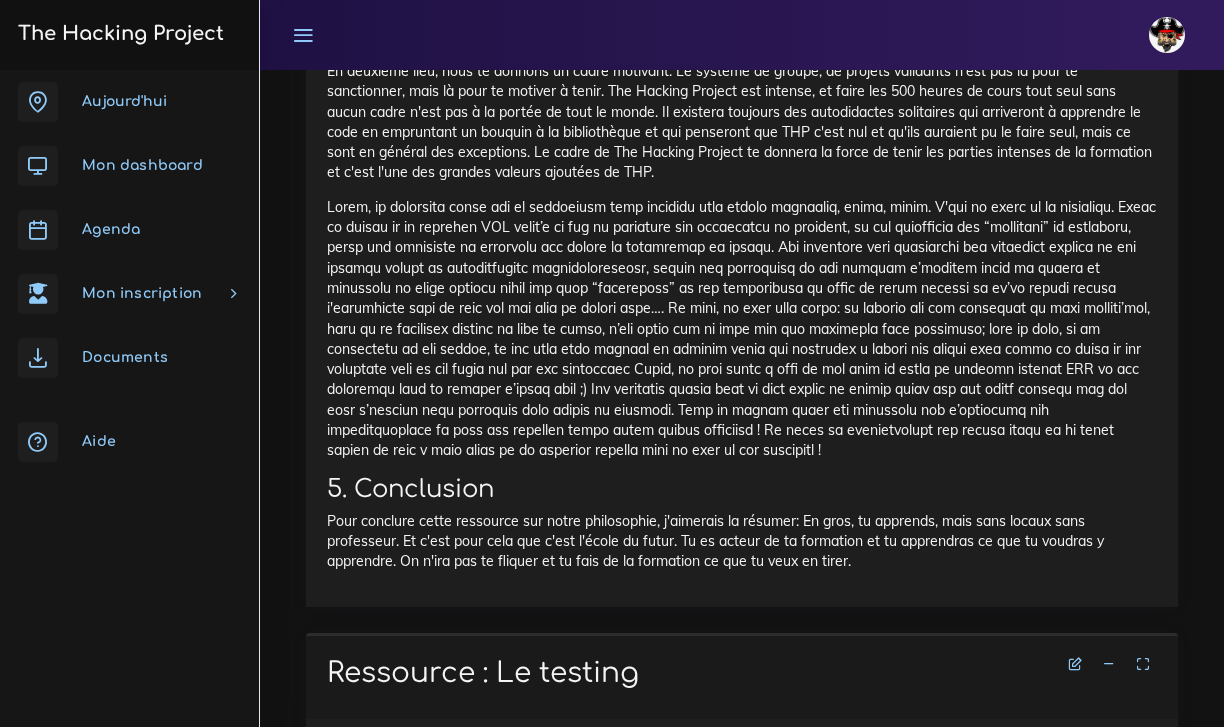 scroll, scrollTop: 4007, scrollLeft: 0, axis: vertical 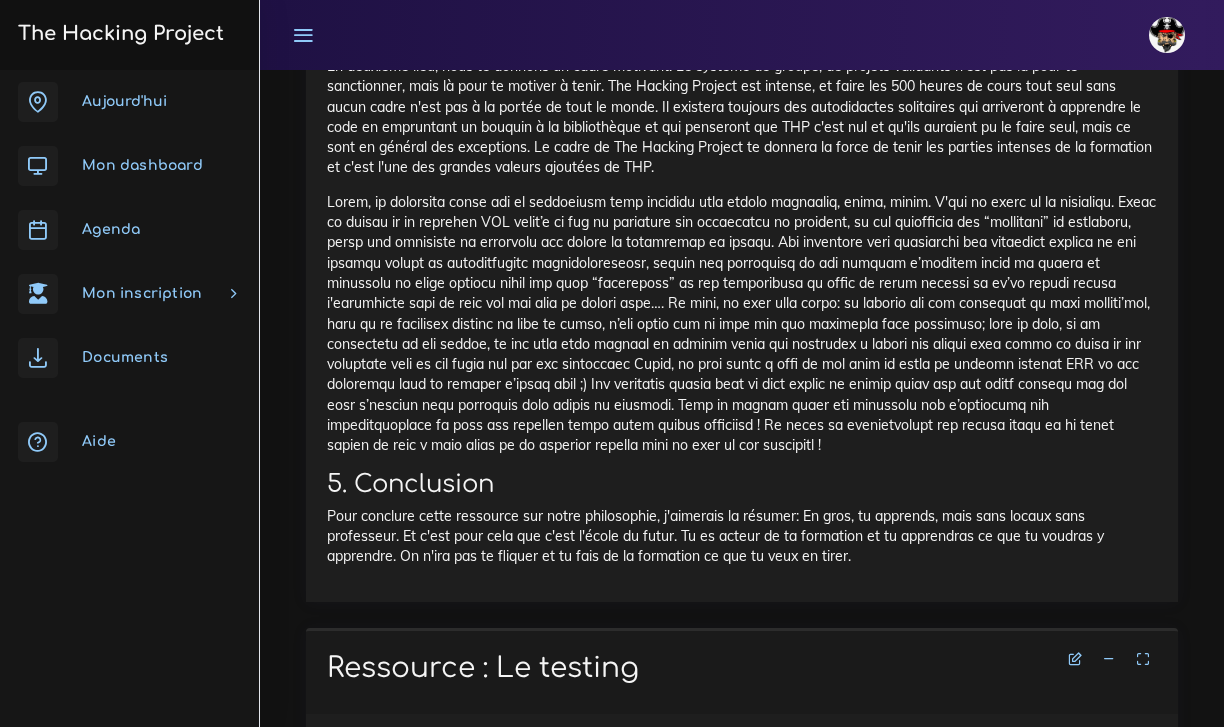click at bounding box center [1167, 35] 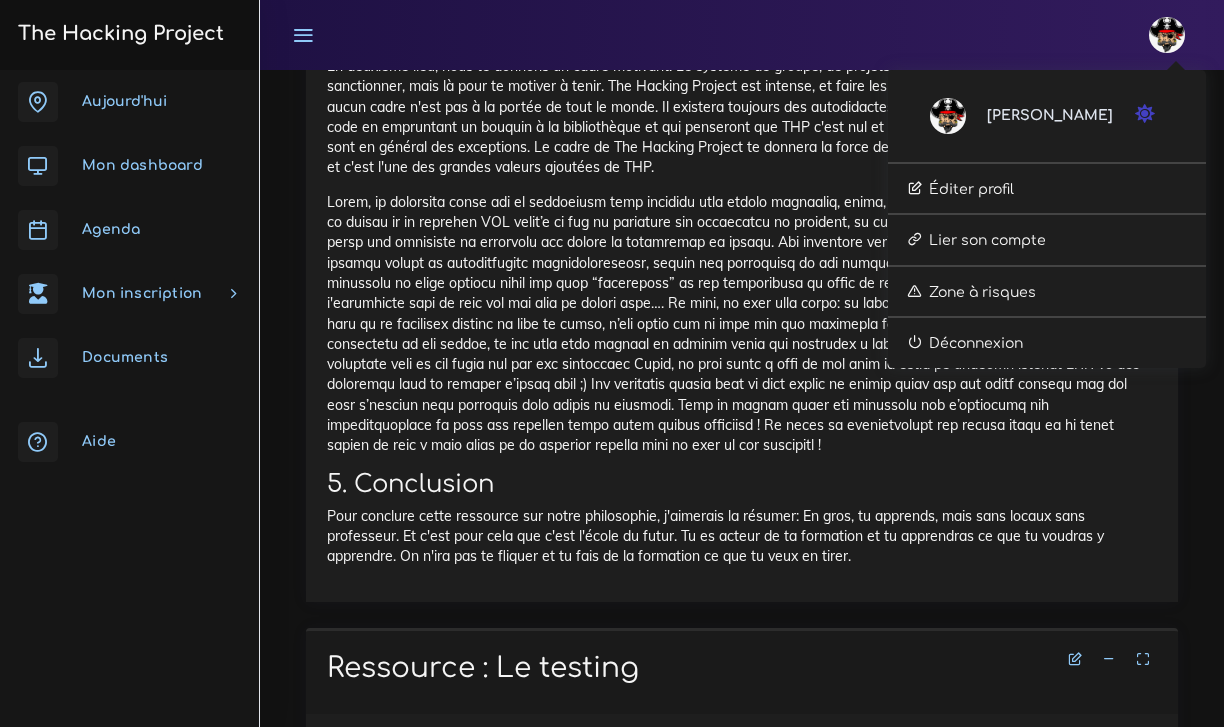 click at bounding box center [1145, 114] 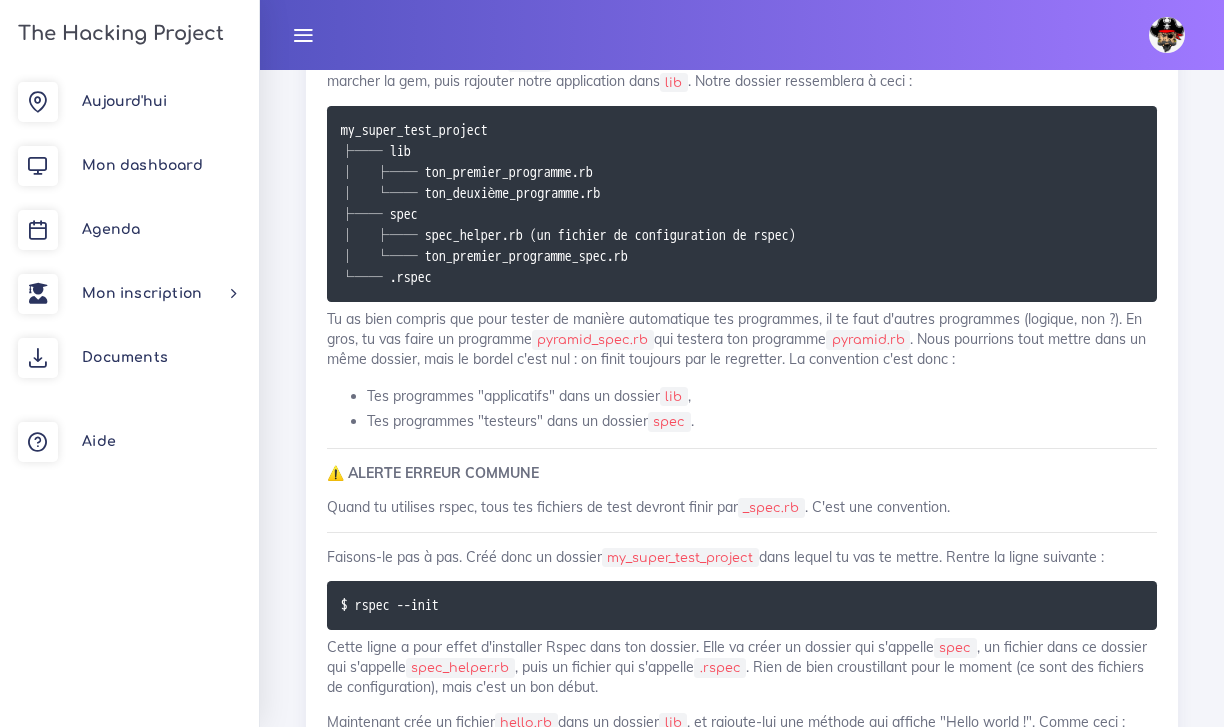 scroll, scrollTop: 6751, scrollLeft: 0, axis: vertical 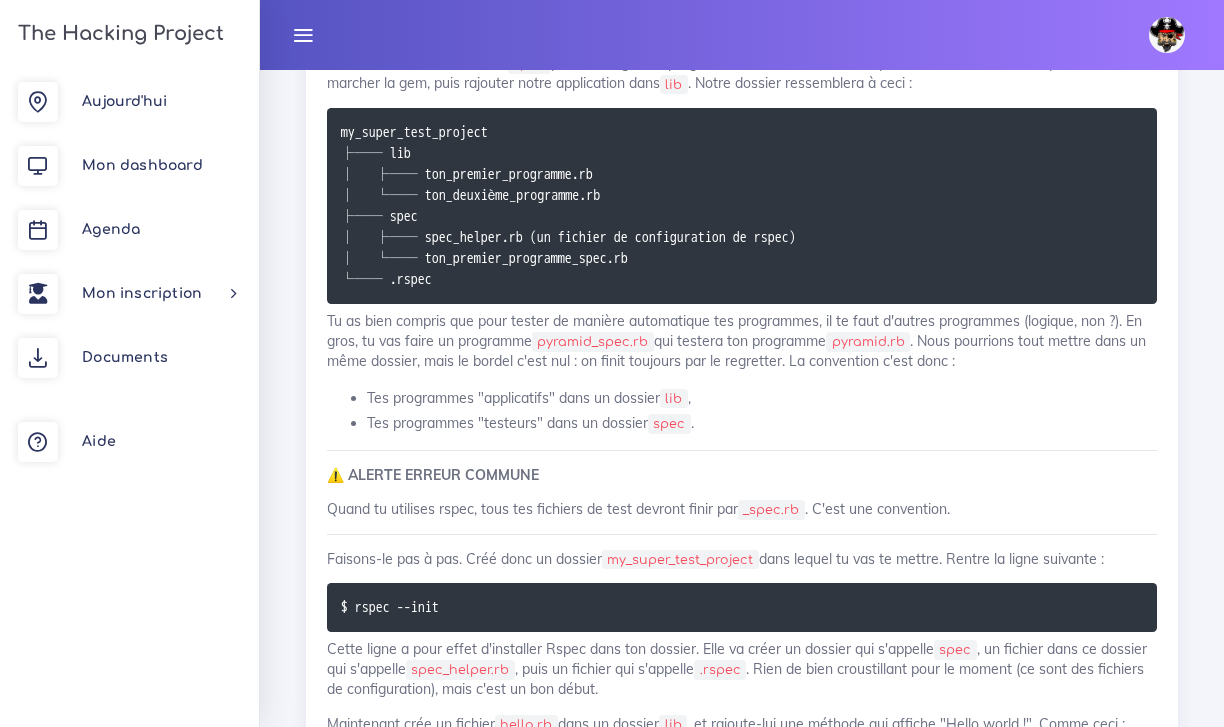 drag, startPoint x: 752, startPoint y: 419, endPoint x: 610, endPoint y: 420, distance: 142.00352 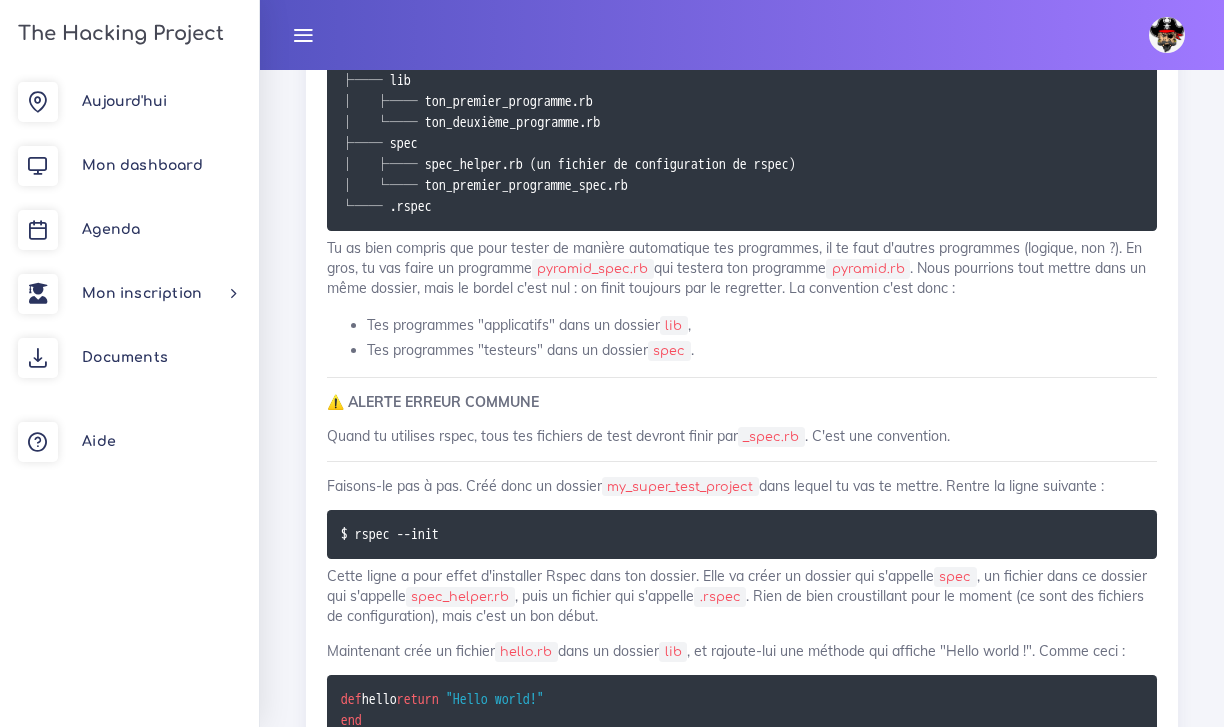 scroll, scrollTop: 6839, scrollLeft: 0, axis: vertical 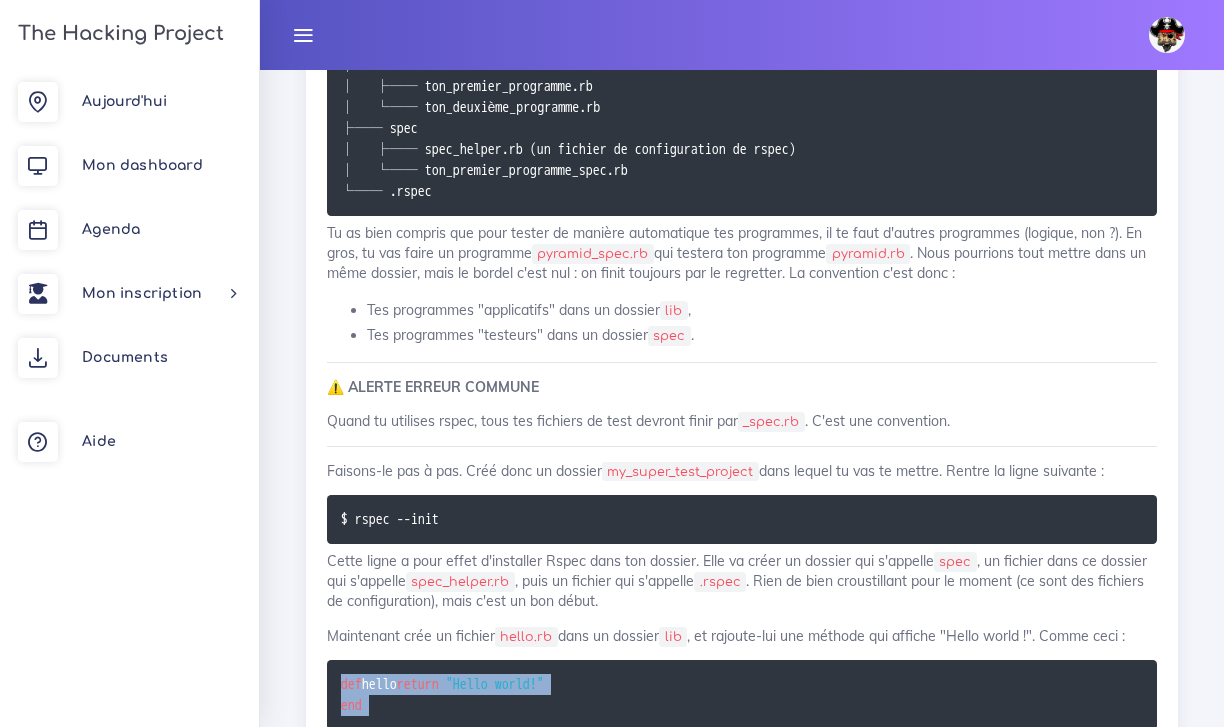 drag, startPoint x: 341, startPoint y: 544, endPoint x: 544, endPoint y: 612, distance: 214.08643 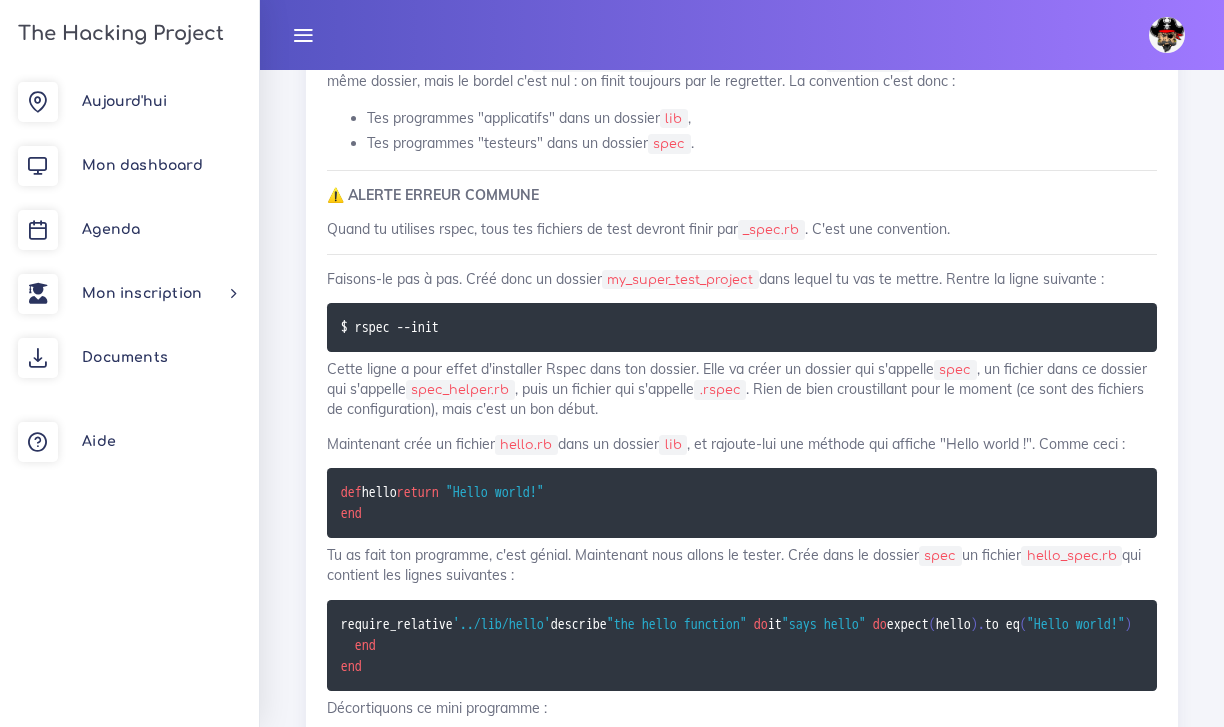 scroll, scrollTop: 7041, scrollLeft: 0, axis: vertical 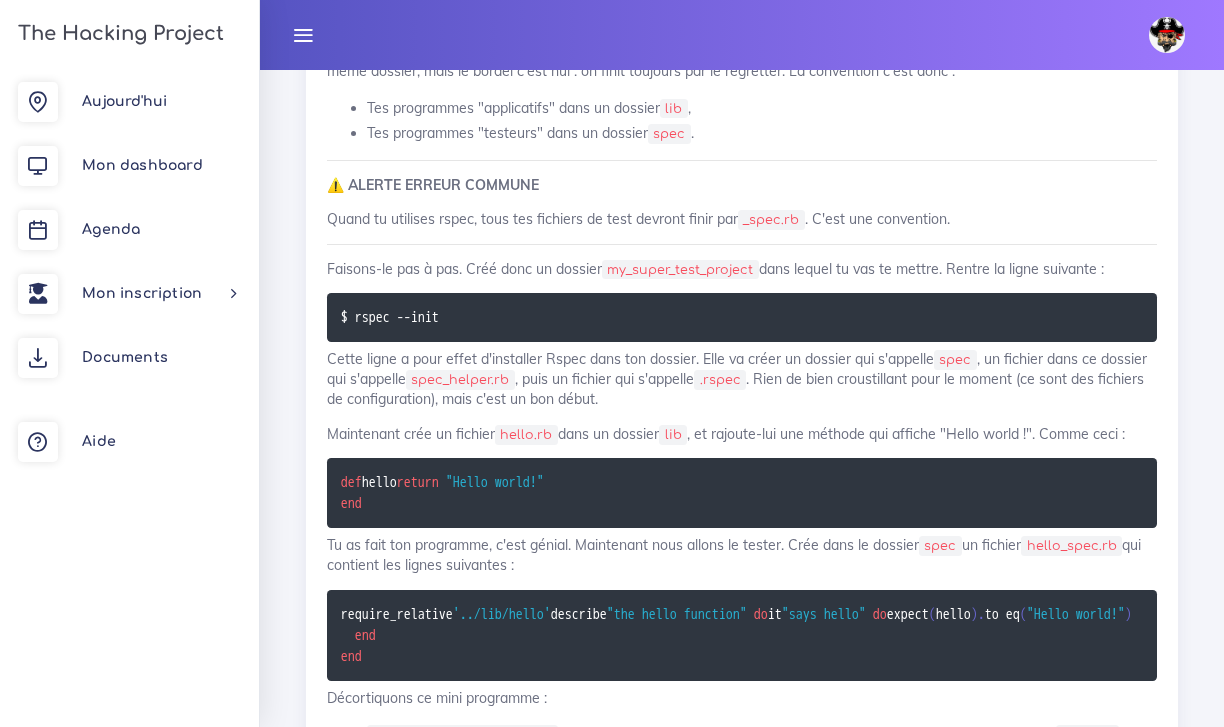 drag, startPoint x: 1120, startPoint y: 427, endPoint x: 1034, endPoint y: 425, distance: 86.023254 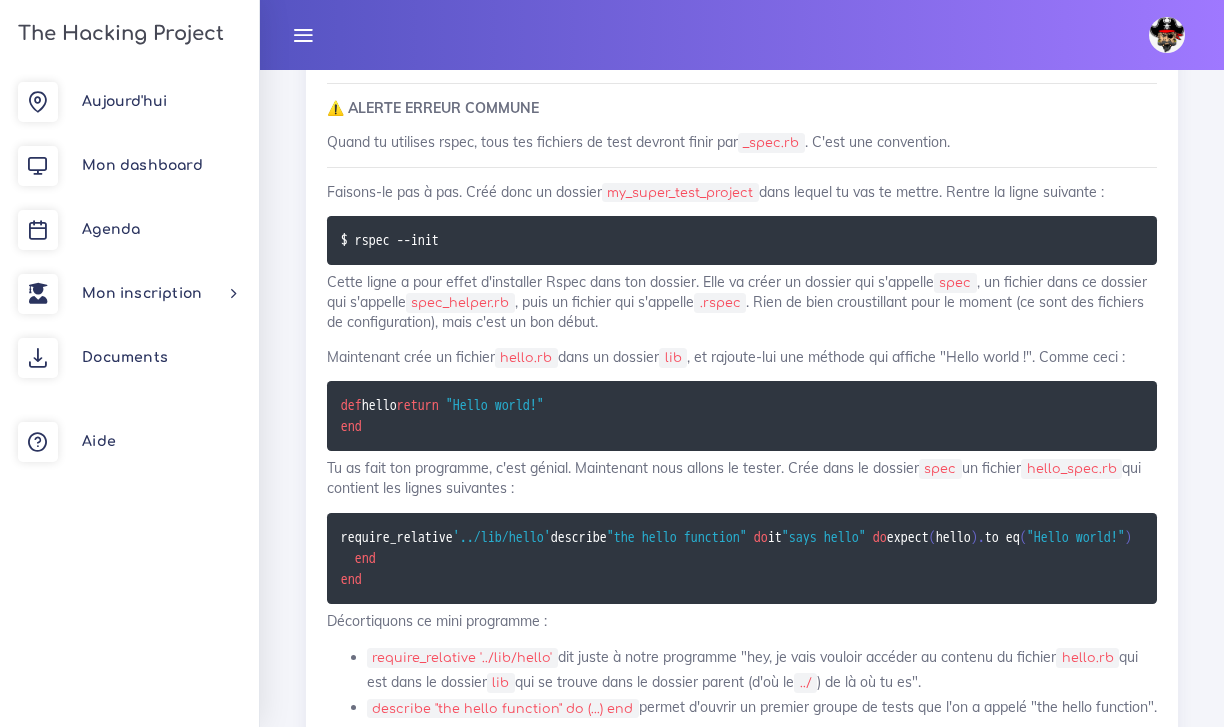 scroll, scrollTop: 7123, scrollLeft: 0, axis: vertical 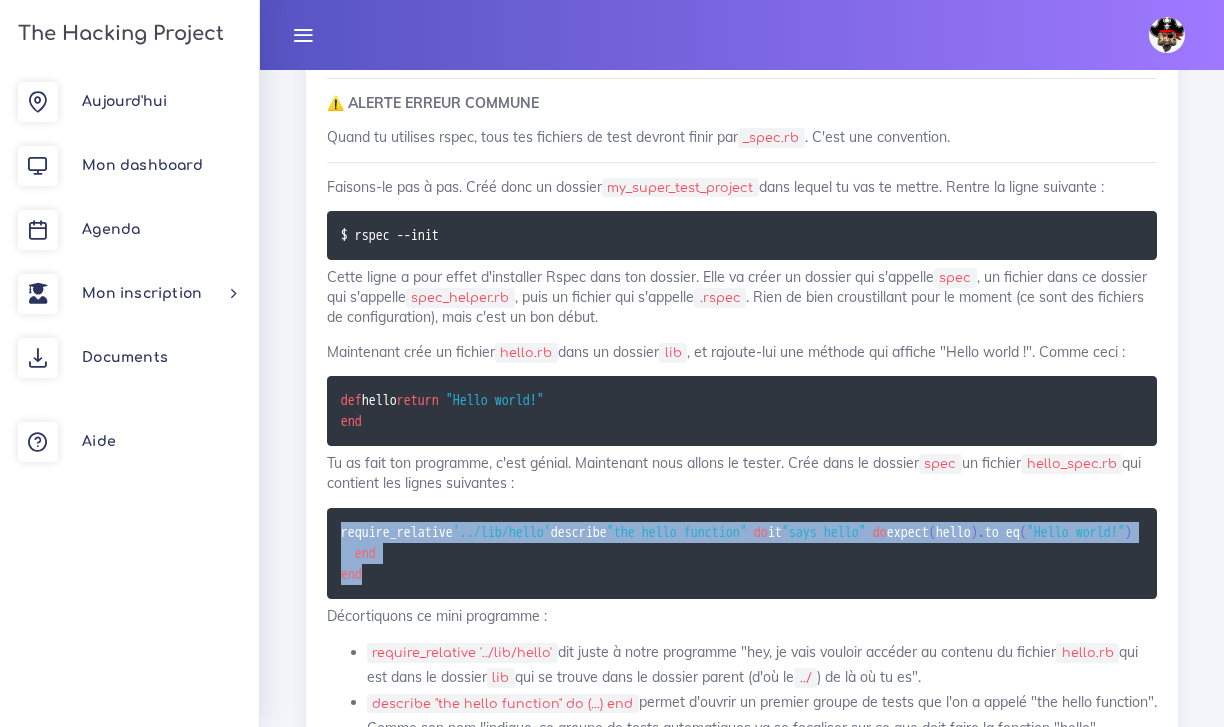 drag, startPoint x: 342, startPoint y: 413, endPoint x: 502, endPoint y: 541, distance: 204.89998 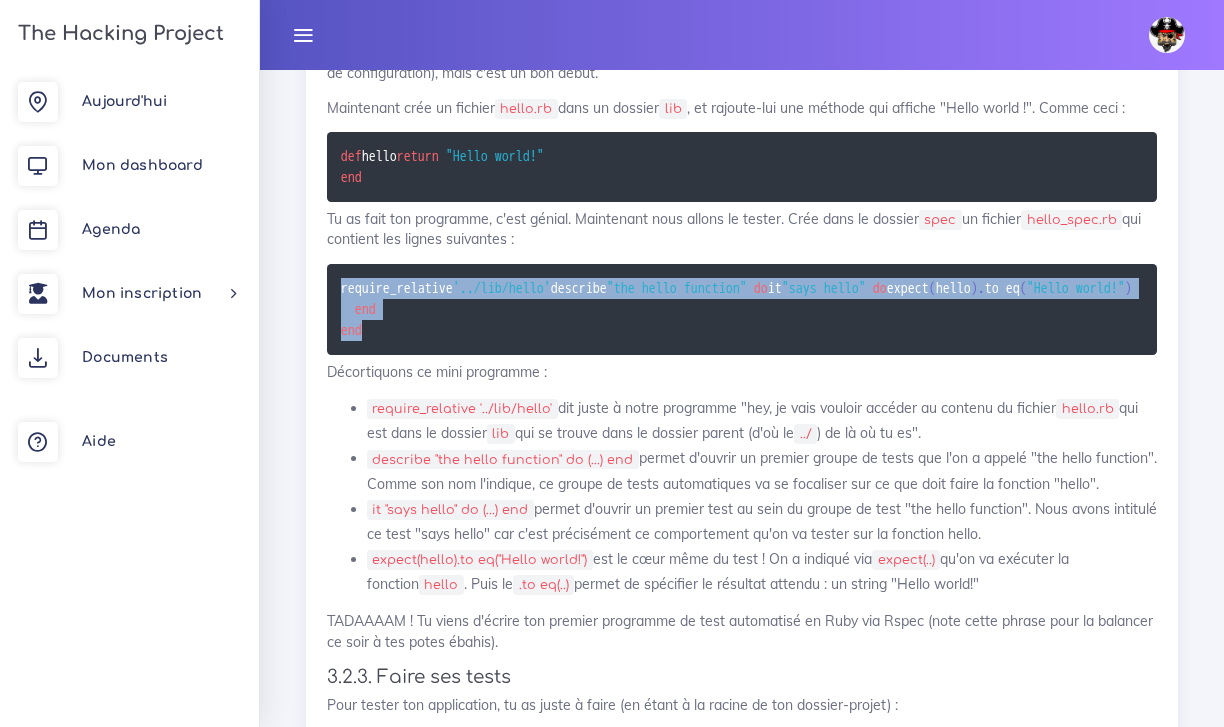 scroll, scrollTop: 7397, scrollLeft: 0, axis: vertical 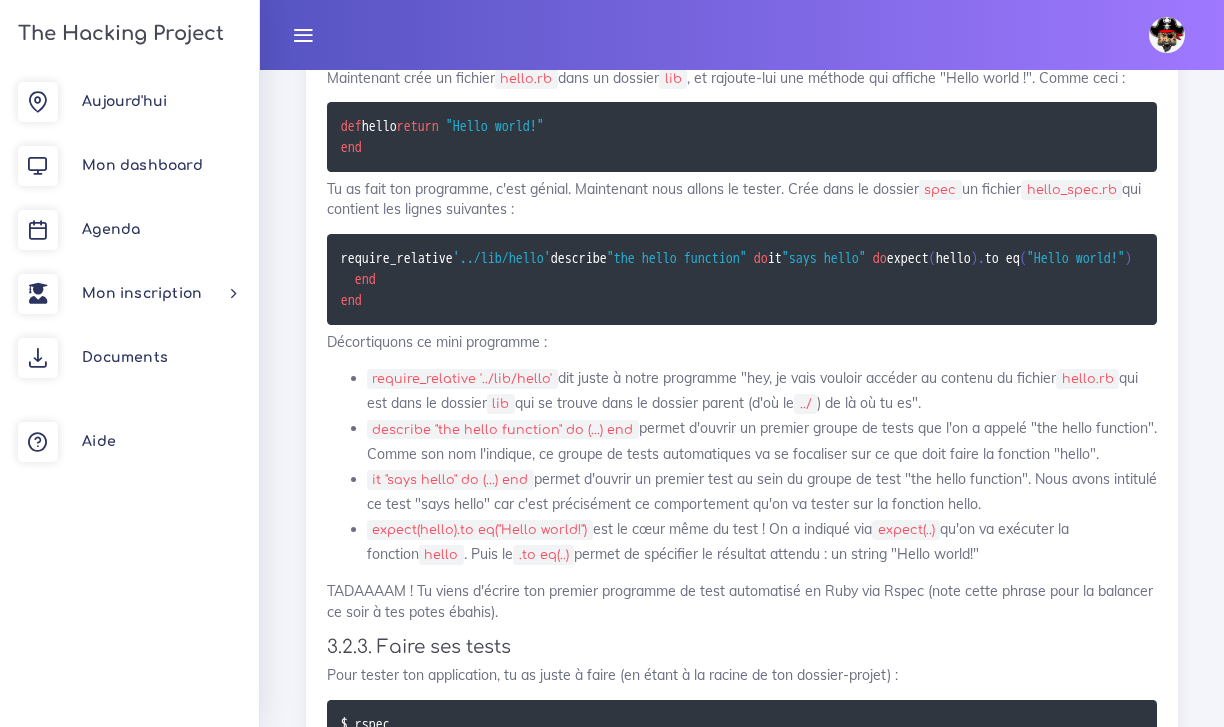 click on "Le testing
Aujourd'hui, tu vas apprendre le testing, pourquoi c'est important, et comment ça marche.
1. Introduction
Le test en programmation, c'est toute une histoire. Le testing est un des gros points forts de Ruby, et bien tester son code est un standard de toute application moderne qui se respecte. Mais qu'est-ce que le testing, à quoi ça sert, et pourquoi en faire ? C'est ce que nous allons voir dans cette ressource.
Avant de raconter la life du testing, sache que c'est tout simplement une façon de vérifier que ton programme marche bien. Tu pratiques le testing tous les jours en ce moment, par exemple en lançant  pyramid.rb  et en rentrant des inputs pour voir si ton programme marche bien ; ou bien en ouvrant le fichier  index.html
2. Historique
Le test en programmation existe depuis la nuit des temps. Son automatisation date du début des années 80, et toute entreprise qui se respecte teste régulièrement tout son code de manière automatique.
3. La ressource" at bounding box center (742, -4546) 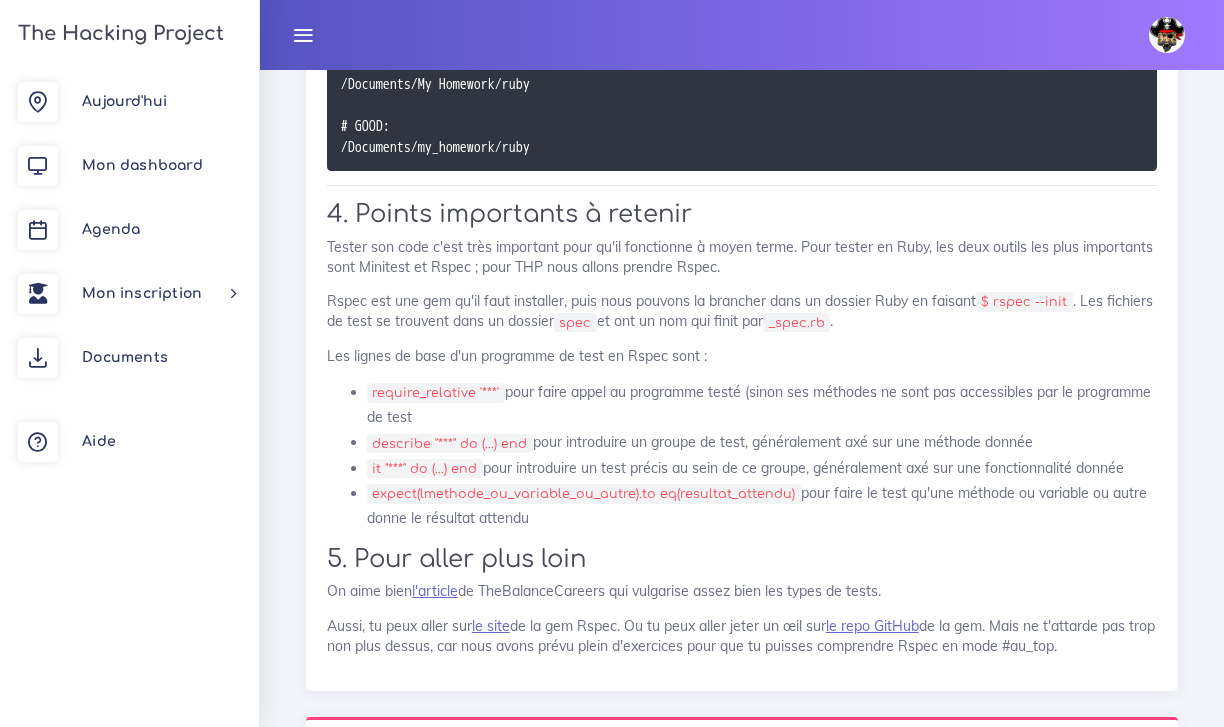scroll, scrollTop: 8367, scrollLeft: 0, axis: vertical 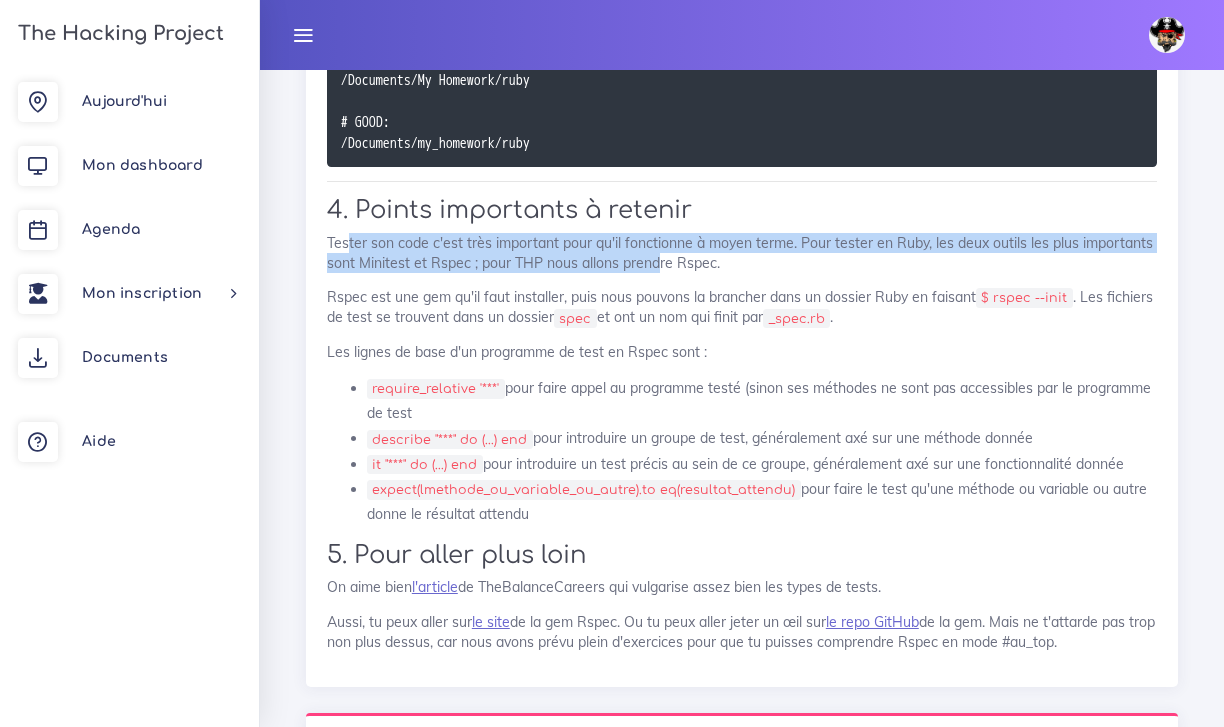 drag, startPoint x: 347, startPoint y: 201, endPoint x: 659, endPoint y: 230, distance: 313.34485 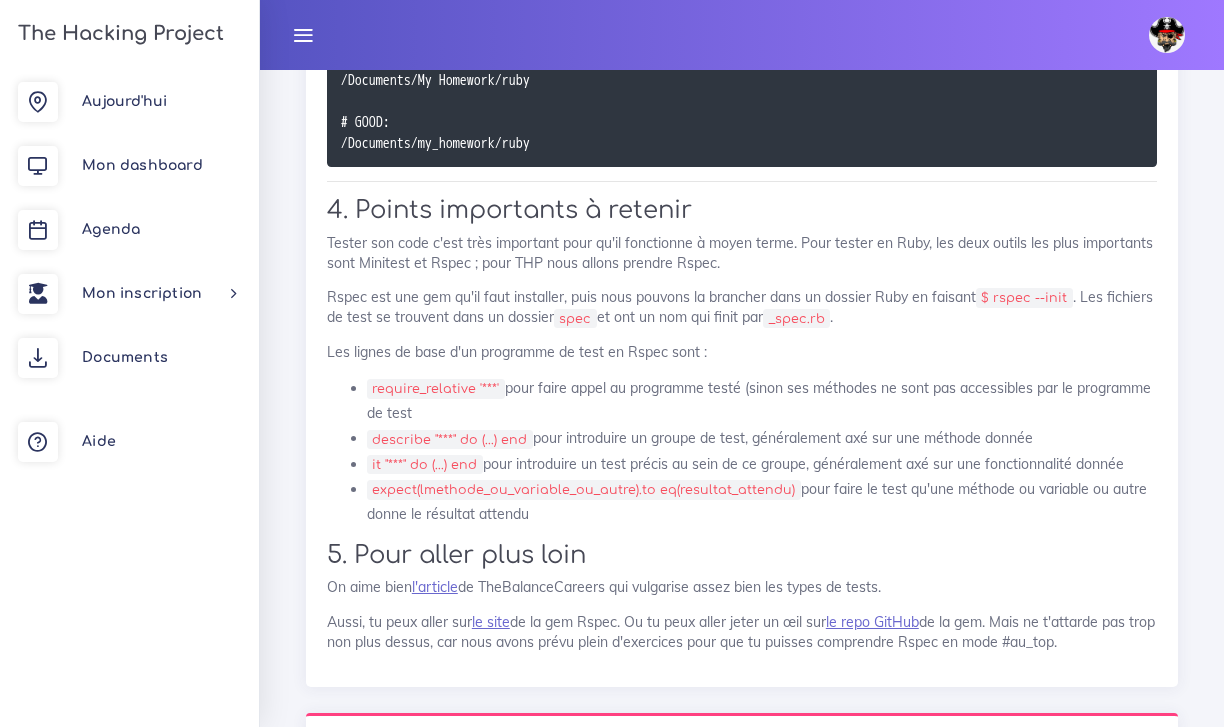 click on "Tester son code c'est très important pour qu'il fonctionne à moyen terme. Pour tester en Ruby, les deux outils les plus importants sont Minitest et Rspec ; pour THP nous allons prendre Rspec." at bounding box center [742, 253] 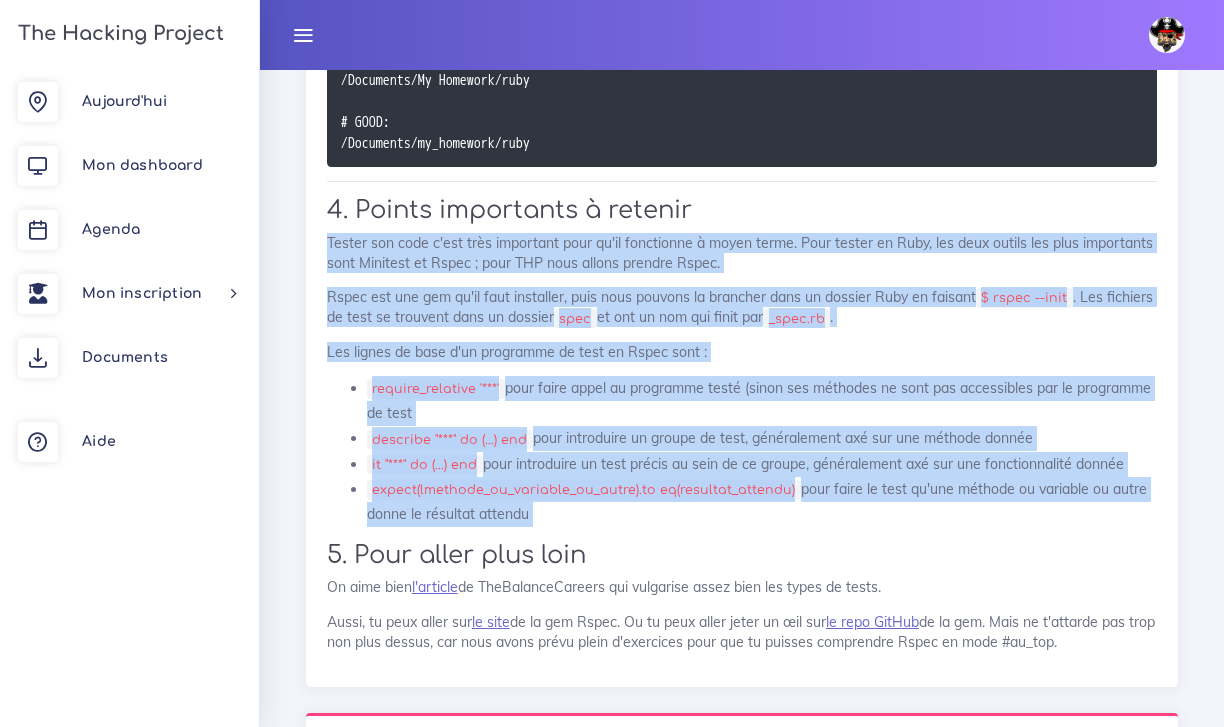 drag, startPoint x: 328, startPoint y: 202, endPoint x: 709, endPoint y: 463, distance: 461.82465 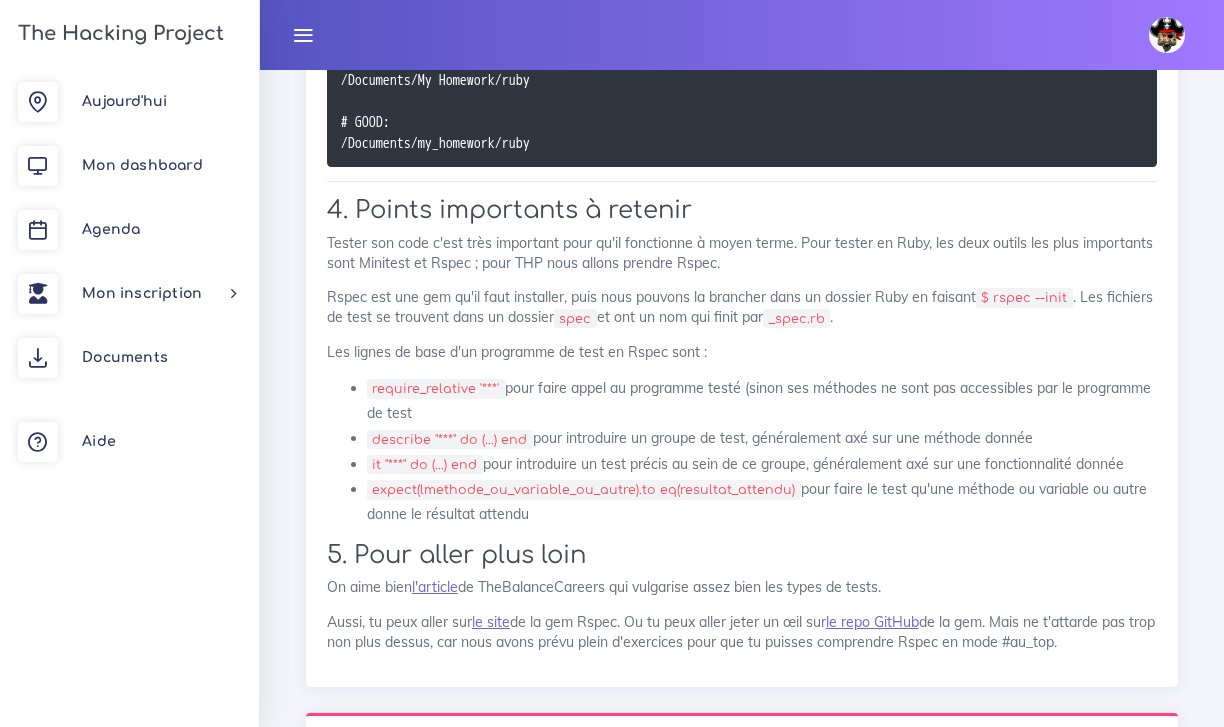 click on "5. Pour aller plus loin" at bounding box center [742, 555] 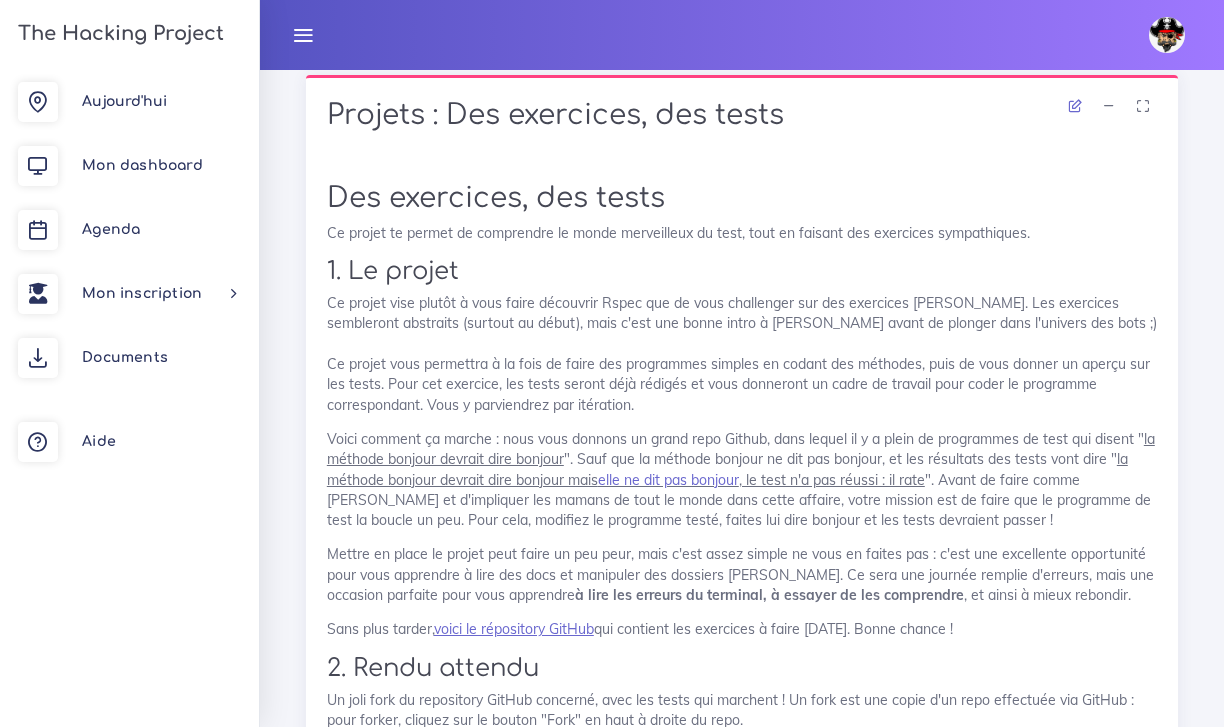 scroll, scrollTop: 9024, scrollLeft: 0, axis: vertical 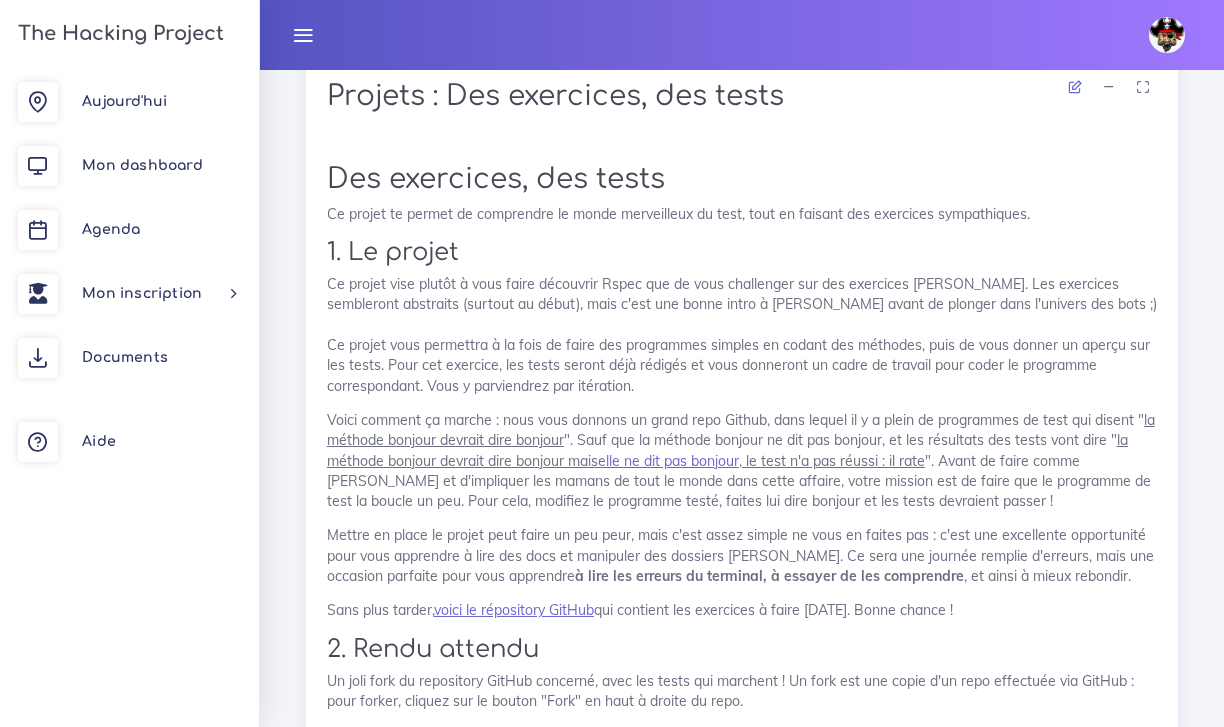 drag, startPoint x: 328, startPoint y: 236, endPoint x: 651, endPoint y: 337, distance: 338.42282 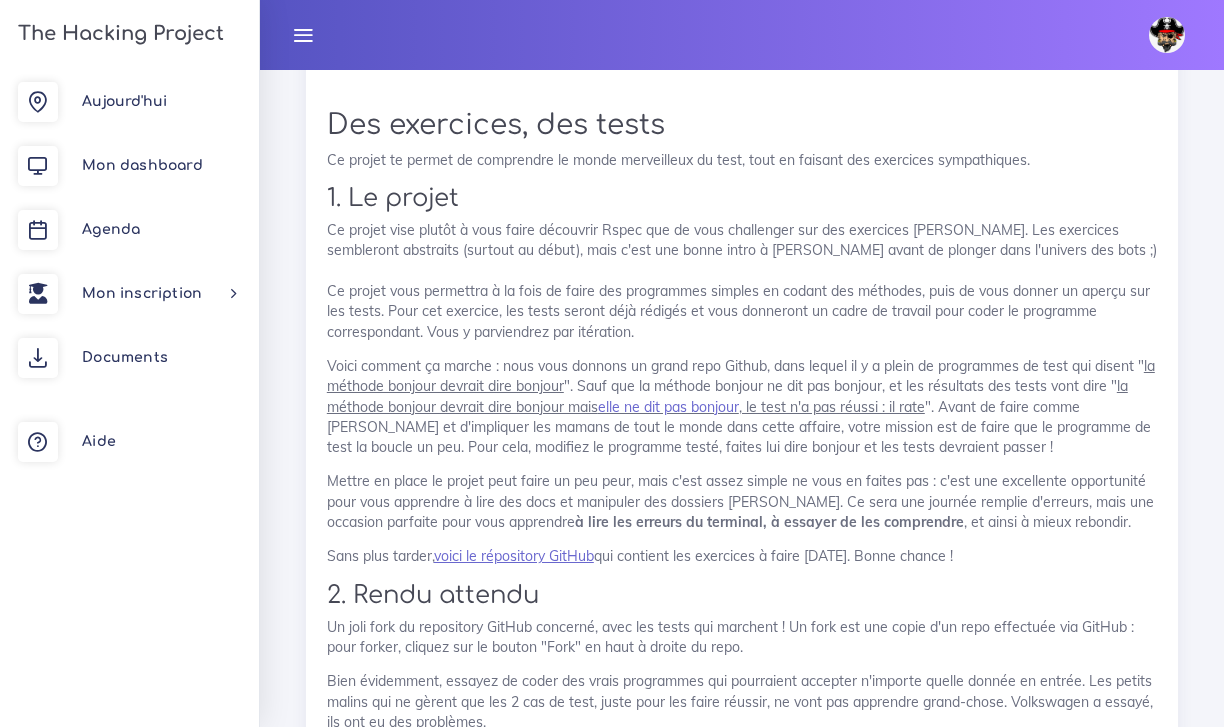scroll, scrollTop: 9081, scrollLeft: 0, axis: vertical 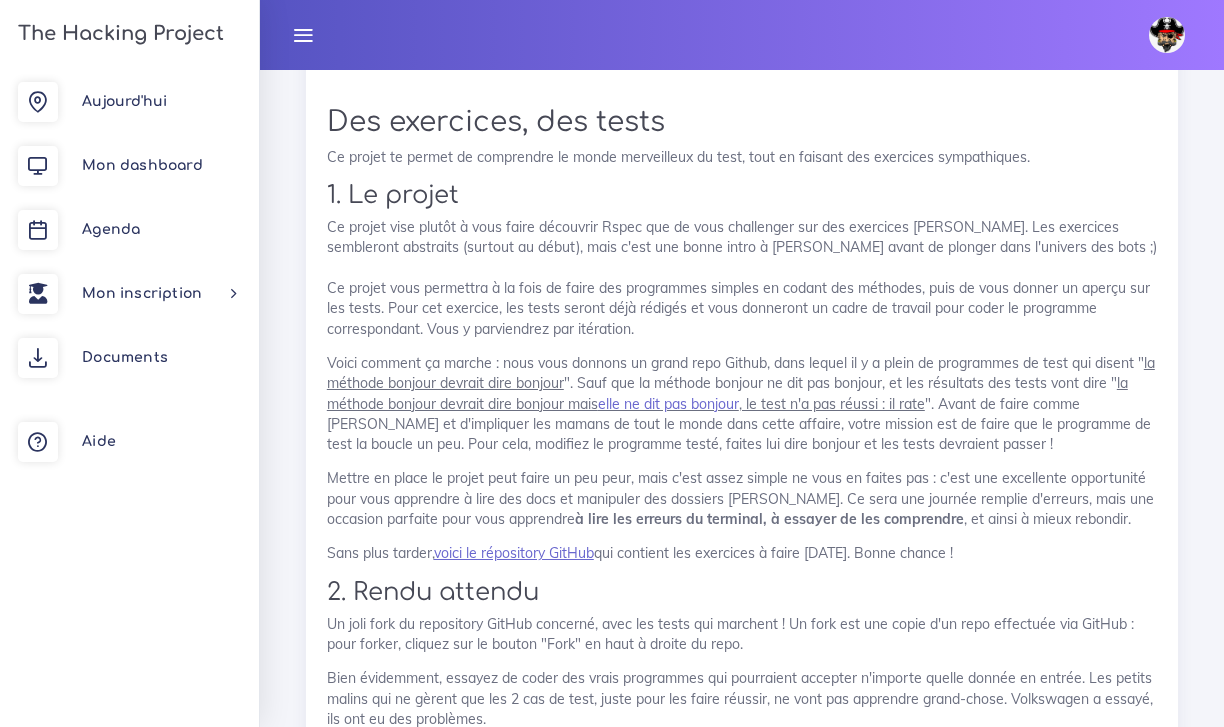 click on "Voici comment ça marche : nous vous donnons un grand repo Github, dans lequel il y a plein de programmes de test qui disent " la méthode bonjour devrait dire bonjour ". Sauf que la méthode bonjour ne dit pas bonjour, et les résultats des tests vont dire " la méthode bonjour devrait dire bonjour mais  elle ne dit pas bonjour , le test n'a pas réussi : il rate ". Avant de faire comme Vald et d'impliquer les mamans de tout le monde dans cette affaire, votre mission est de faire que le programme de test la boucle un peu. Pour cela, modifiez le programme testé, faites lui dire bonjour et les tests devraient passer !" at bounding box center (742, -7696) 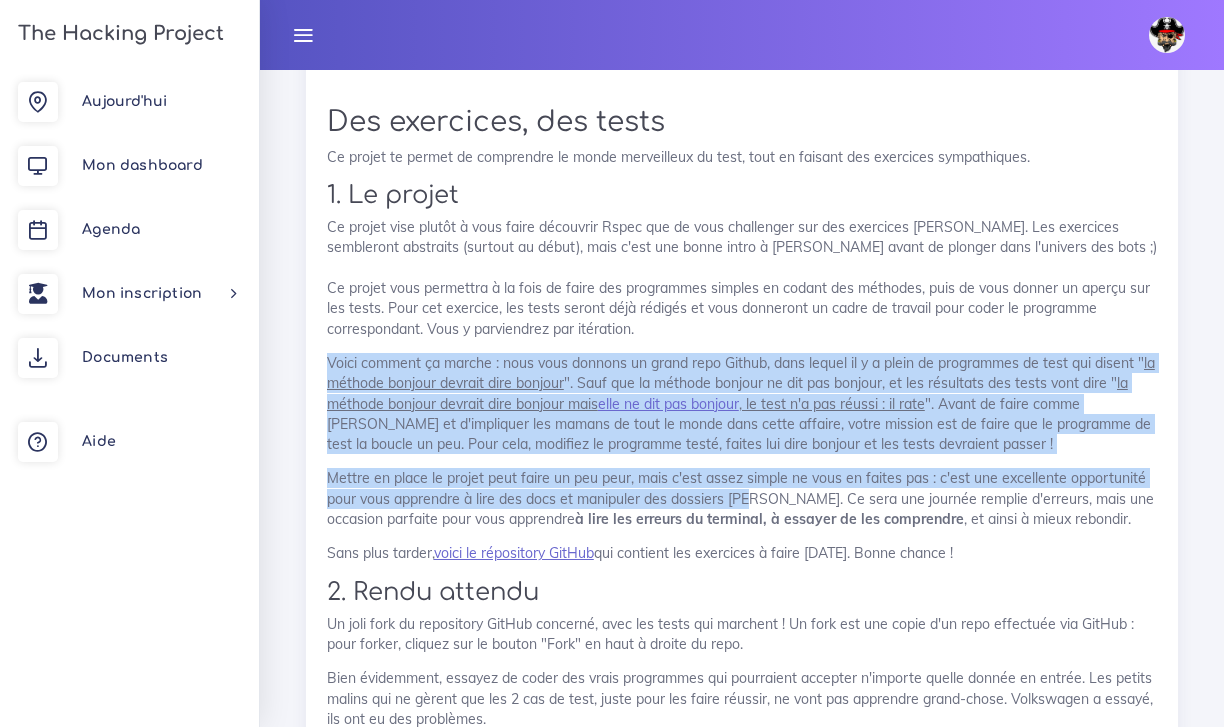 drag, startPoint x: 326, startPoint y: 313, endPoint x: 754, endPoint y: 450, distance: 449.3918 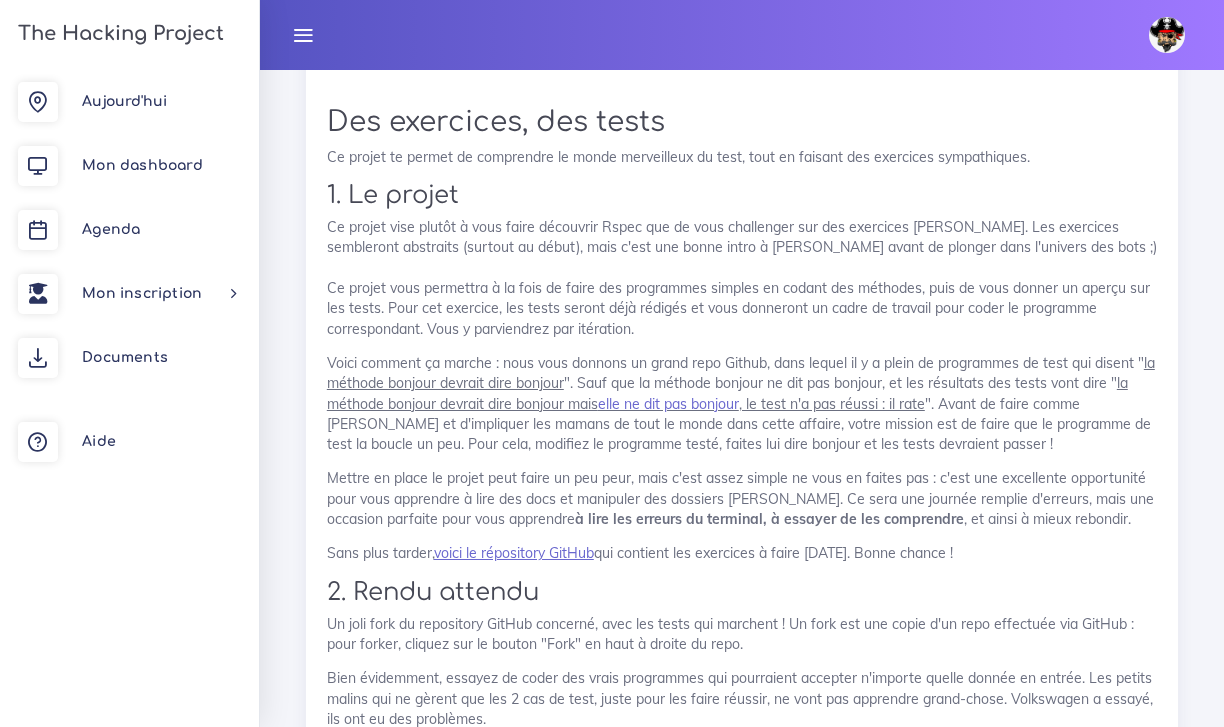 click on "Mettre en place le projet peut faire un peu peur, mais c'est assez simple ne vous en faites pas : c'est une excellente opportunité pour vous apprendre à lire des docs et manipuler des dossiers Ruby. Ce sera une journée remplie d'erreurs, mais une occasion parfaite pour vous apprendre  à lire les erreurs du terminal, à essayer de les comprendre , et ainsi à mieux rebondir." at bounding box center [742, 498] 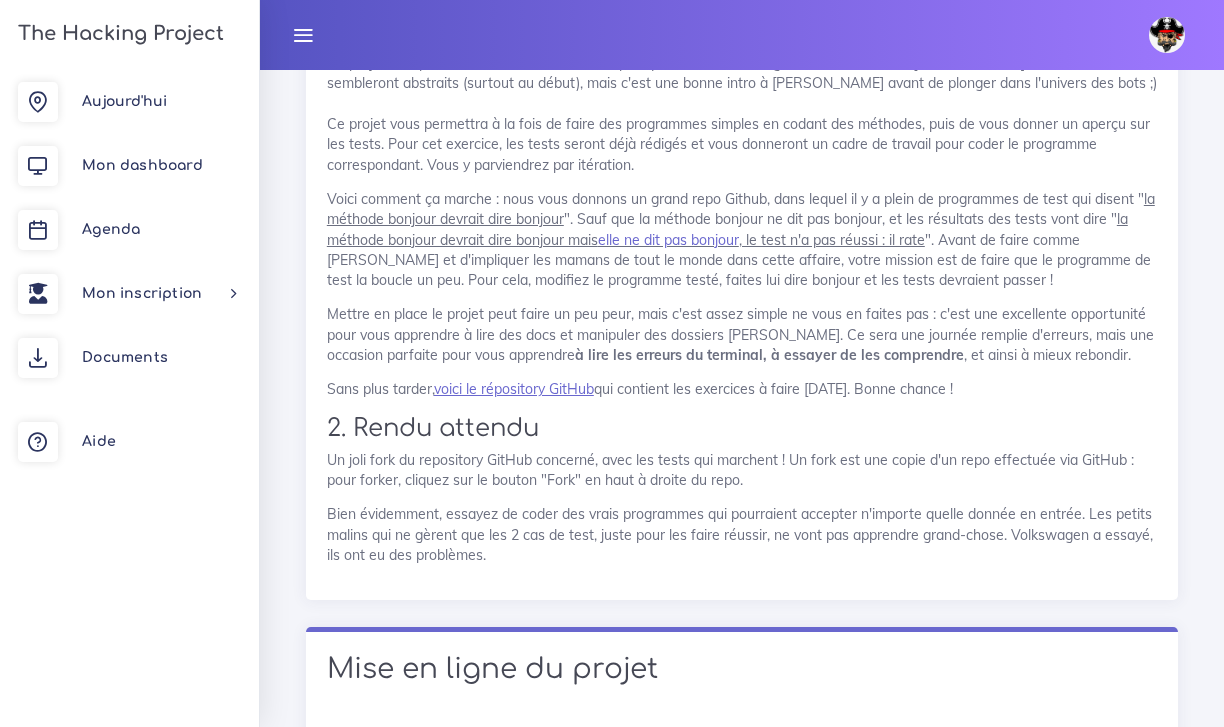 scroll, scrollTop: 9244, scrollLeft: 0, axis: vertical 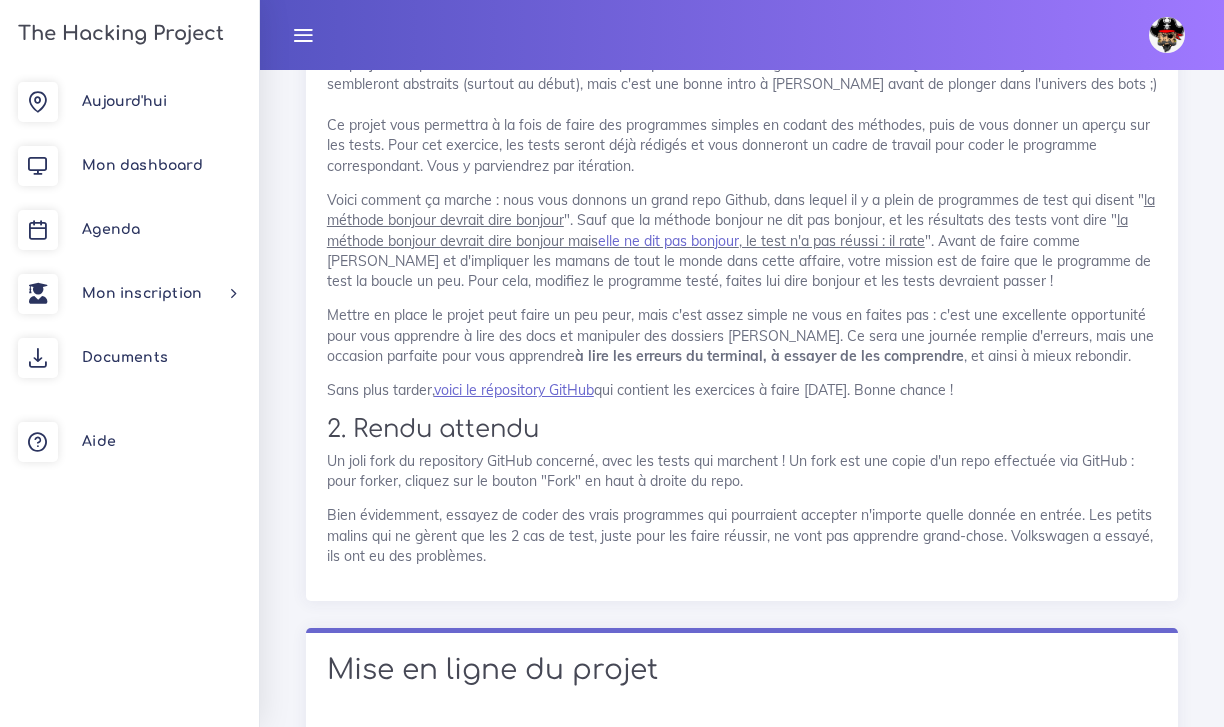 drag, startPoint x: 608, startPoint y: 340, endPoint x: 996, endPoint y: 333, distance: 388.06314 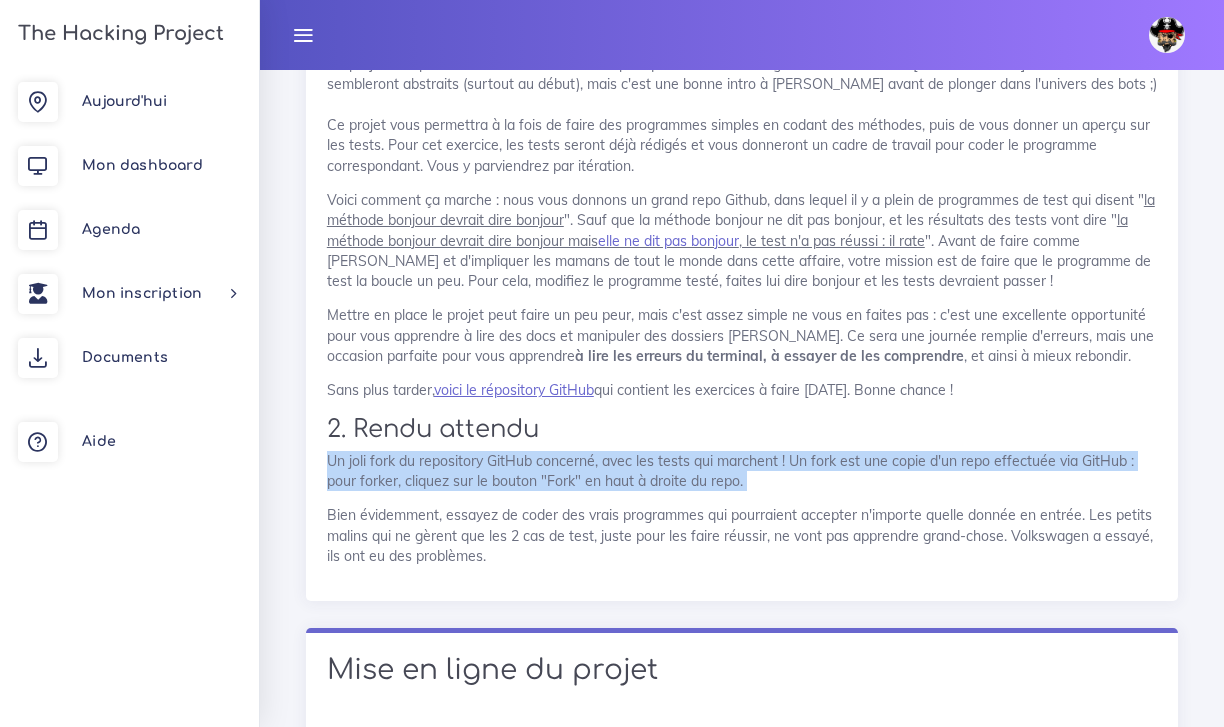 drag, startPoint x: 328, startPoint y: 410, endPoint x: 725, endPoint y: 444, distance: 398.45325 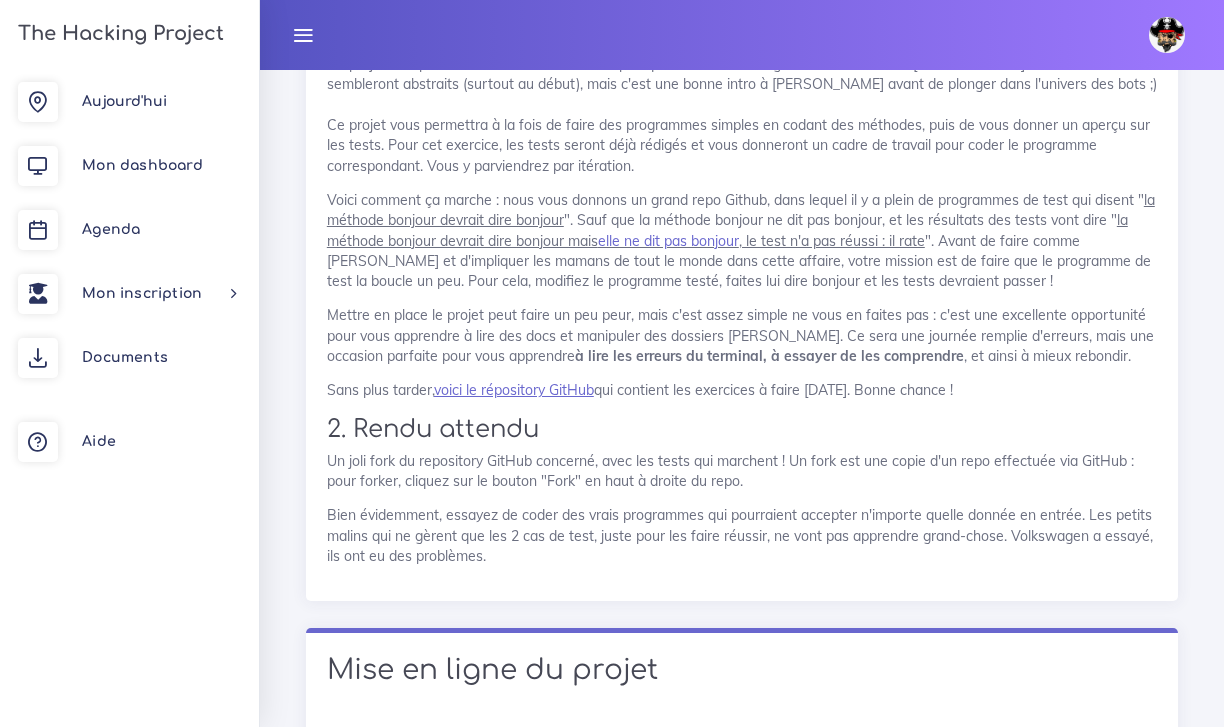 click on "Bien évidemment, essayez de coder des vrais programmes qui pourraient accepter n'importe quelle donnée en entrée. Les petits malins qui ne gèrent que les 2 cas de test, juste pour les faire réussir, ne vont pas apprendre grand-chose. Volkswagen a essayé, ils ont eu des problèmes." at bounding box center (742, -7422) 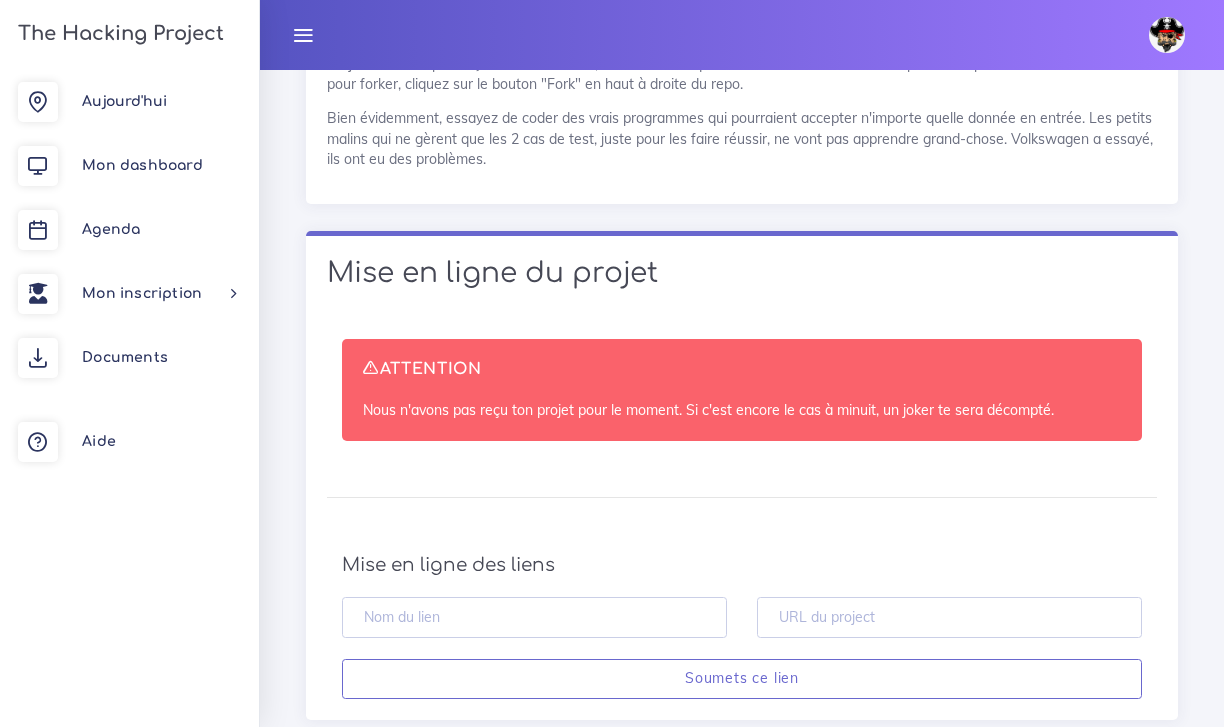 scroll, scrollTop: 9639, scrollLeft: 0, axis: vertical 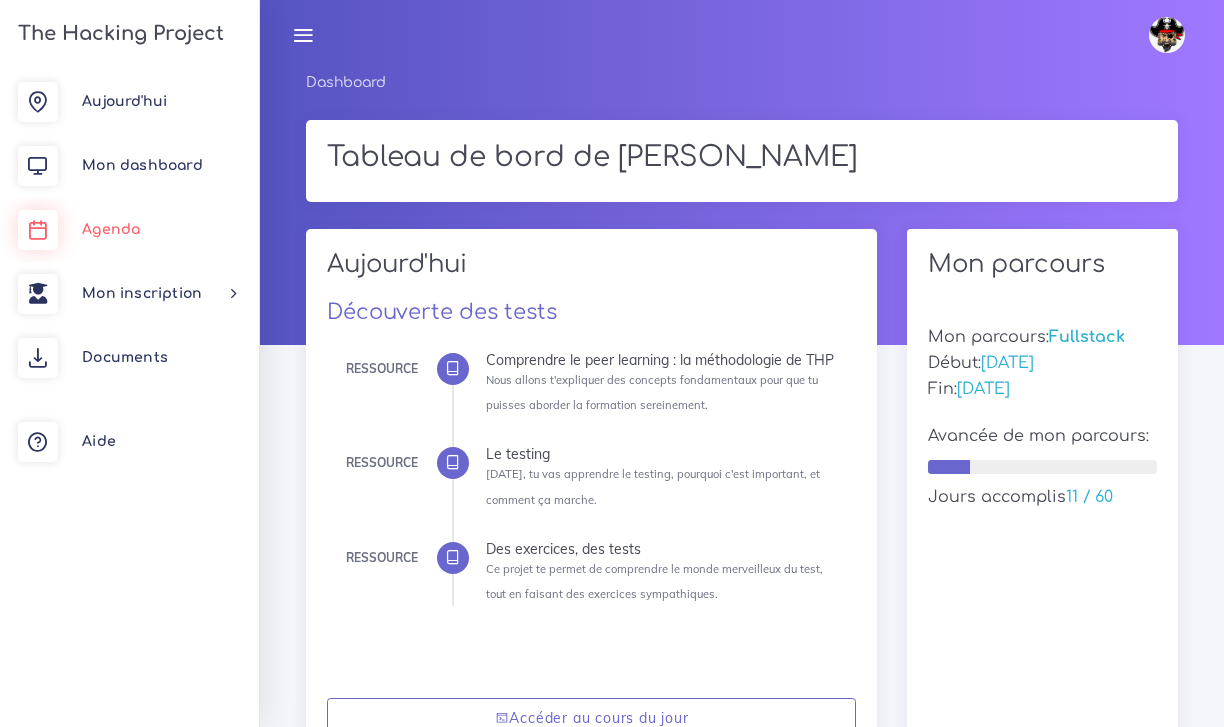 click on "Agenda" at bounding box center (111, 229) 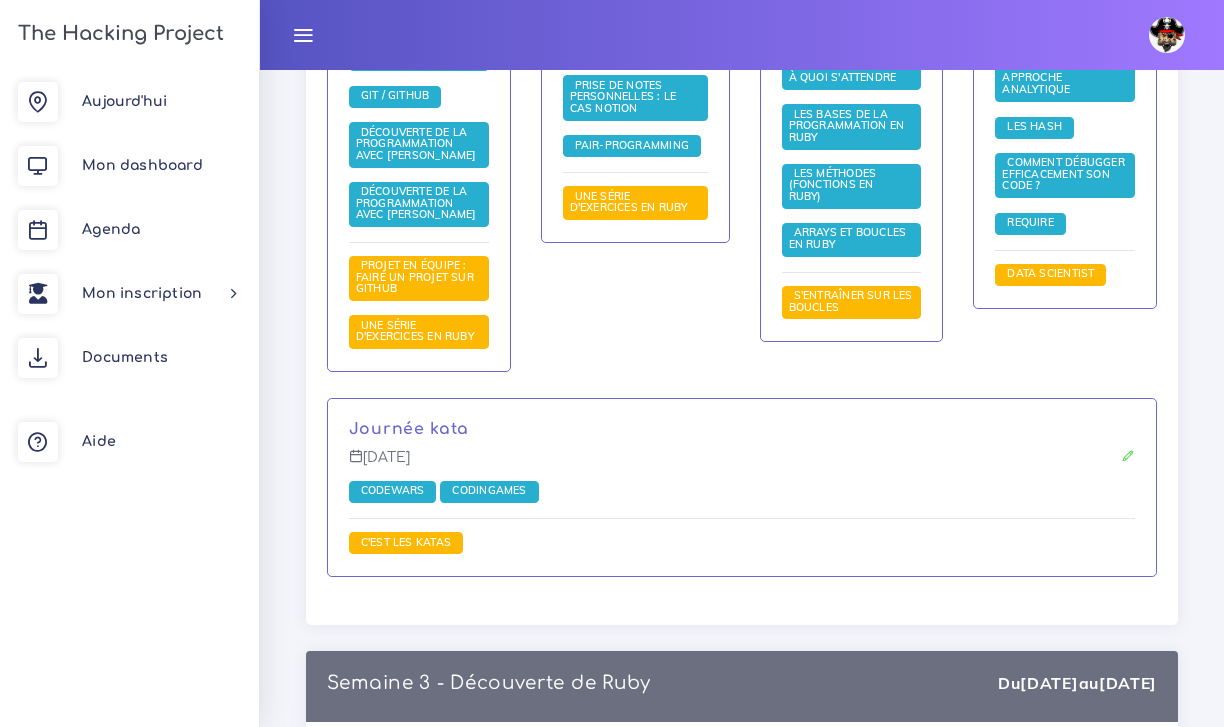 scroll, scrollTop: 1849, scrollLeft: 0, axis: vertical 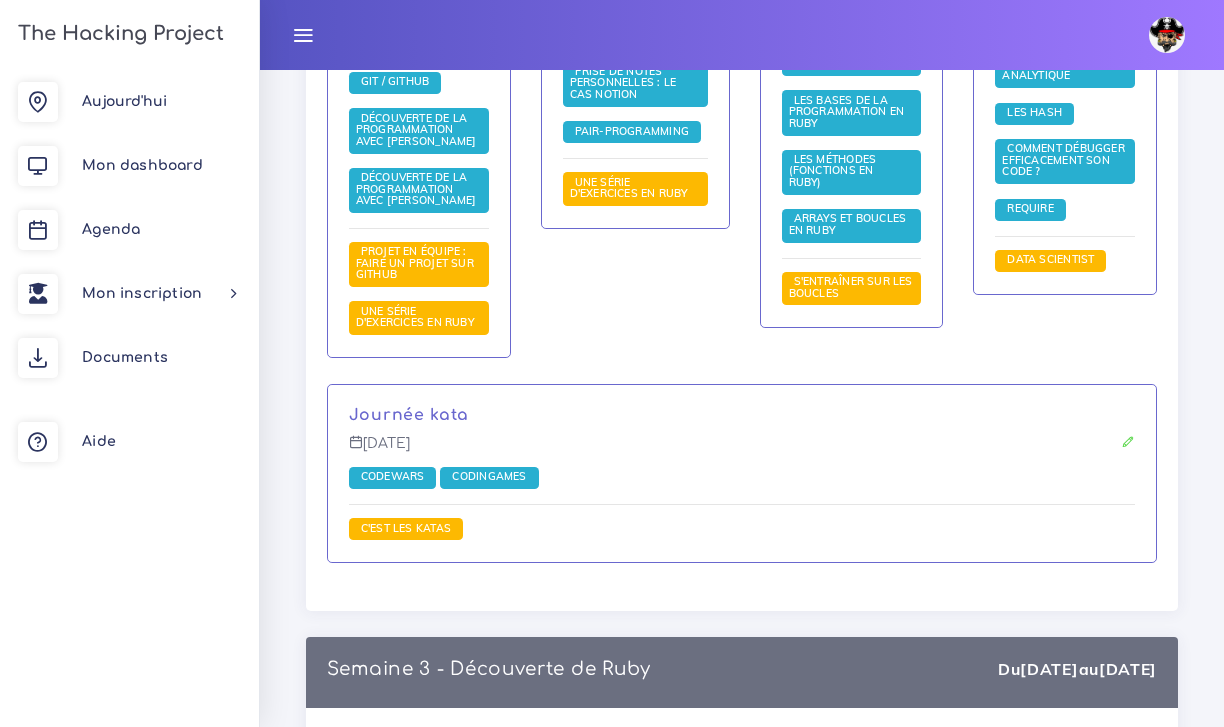 click on "Journée kata
Vendredi 18 juil.
Codewars
Codingames
C'est les katas" at bounding box center [742, 473] 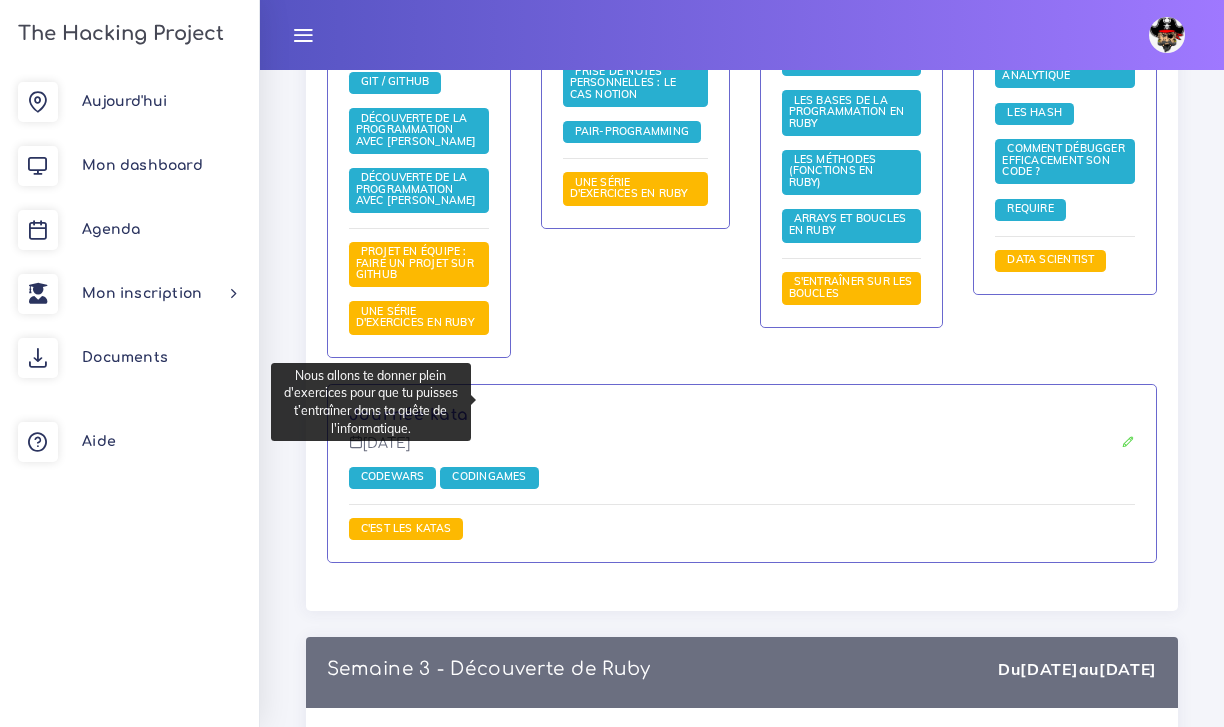 click on "johanna
Éditer profil
Lier son compte
Zone à risques
Déconnexion
The Hacking Project
Aujourd'hui
Mon dashboard
Agenda
Mon inscription
Choisir un parcours
Nouveau parcours
Changer parcours
Documents
Aide
Calendrier
Voici le condensé du parcours sélectionné avec l'enchainement des cours disponibles !
Ton inscription:
Full stack web
du
7 juil. 2025
au
26 sept. 2025
Calendrier du cours "Semaine d'introduction"
Du
7 juil.
au
25 juil.
Semaine 1 - Semaine d'introduction au code
Du
7 juil.
au
11 juil.
Ta première page web
Lundi 7 juil.
Bienvenue à THP
Introduction à Discord" at bounding box center [612, -1486] 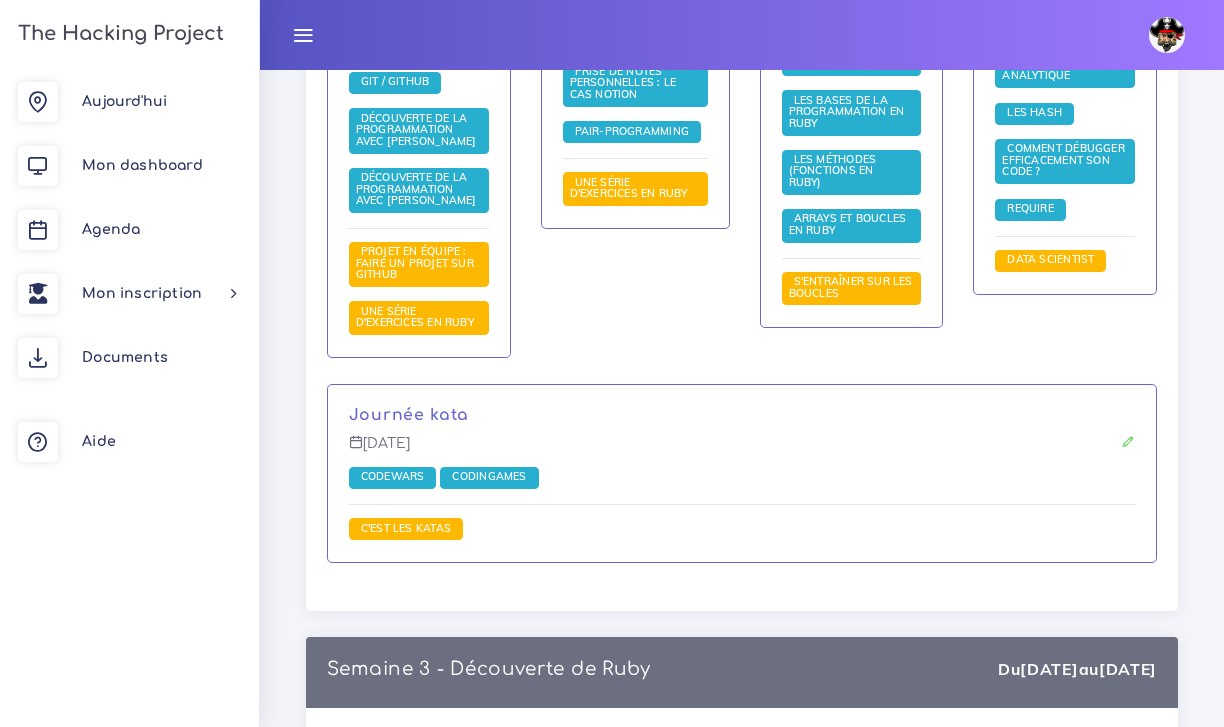 click on "johanna
Éditer profil
Lier son compte
Zone à risques
Déconnexion
The Hacking Project
Aujourd'hui
Mon dashboard
Agenda
Mon inscription
Choisir un parcours
Nouveau parcours
Changer parcours
Documents
Aide
Calendrier
Voici le condensé du parcours sélectionné avec l'enchainement des cours disponibles !
Ton inscription:
Full stack web
du
7 juil. 2025
au
26 sept. 2025
Calendrier du cours "Semaine d'introduction"
Du
7 juil.
au
25 juil.
Semaine 1 - Semaine d'introduction au code
Du
7 juil.
au
11 juil.
Ta première page web
Lundi 7 juil.
Bienvenue à THP
Introduction à Discord" at bounding box center (612, -1486) 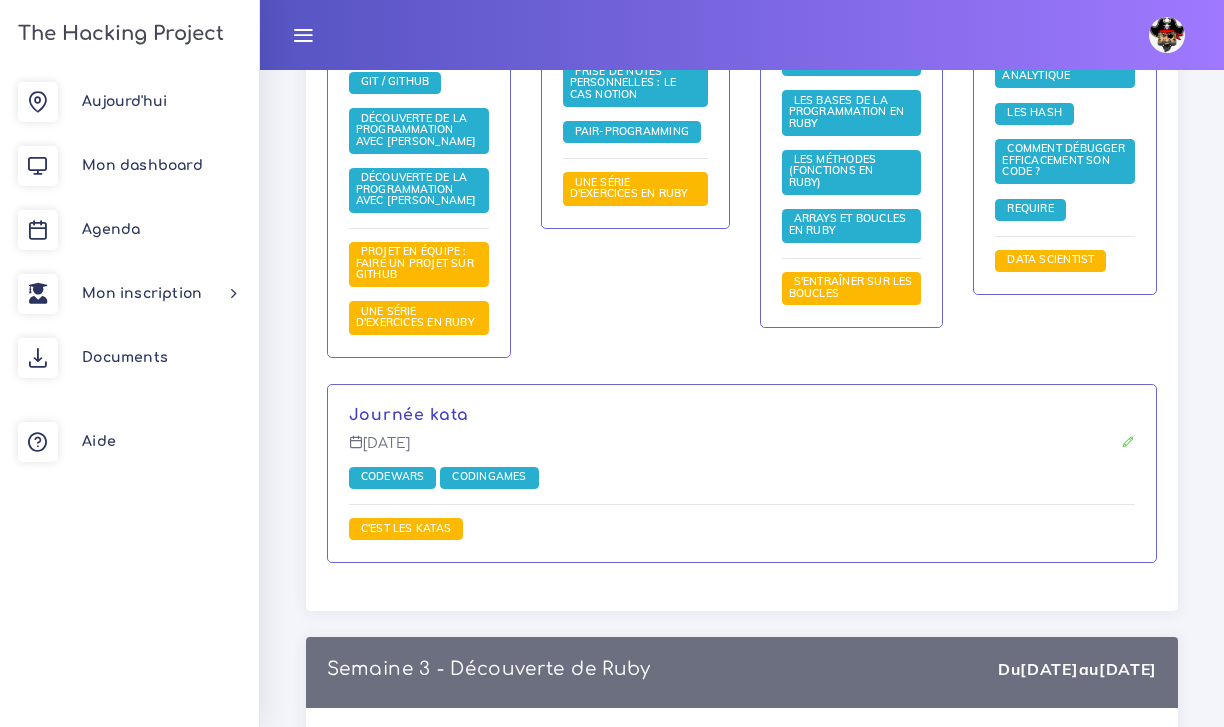 click on "johanna
Éditer profil
Lier son compte
Zone à risques
Déconnexion
The Hacking Project
Aujourd'hui
Mon dashboard
Agenda
Mon inscription
Choisir un parcours
Nouveau parcours
Changer parcours
Documents
Aide
Calendrier
Voici le condensé du parcours sélectionné avec l'enchainement des cours disponibles !
Ton inscription:
Full stack web
du
7 juil. 2025
au
26 sept. 2025
Calendrier du cours "Semaine d'introduction"
Du
7 juil.
au
25 juil.
Semaine 1 - Semaine d'introduction au code
Du
7 juil.
au
11 juil.
Ta première page web
Lundi 7 juil.
Bienvenue à THP
Introduction à Discord" at bounding box center [612, -1486] 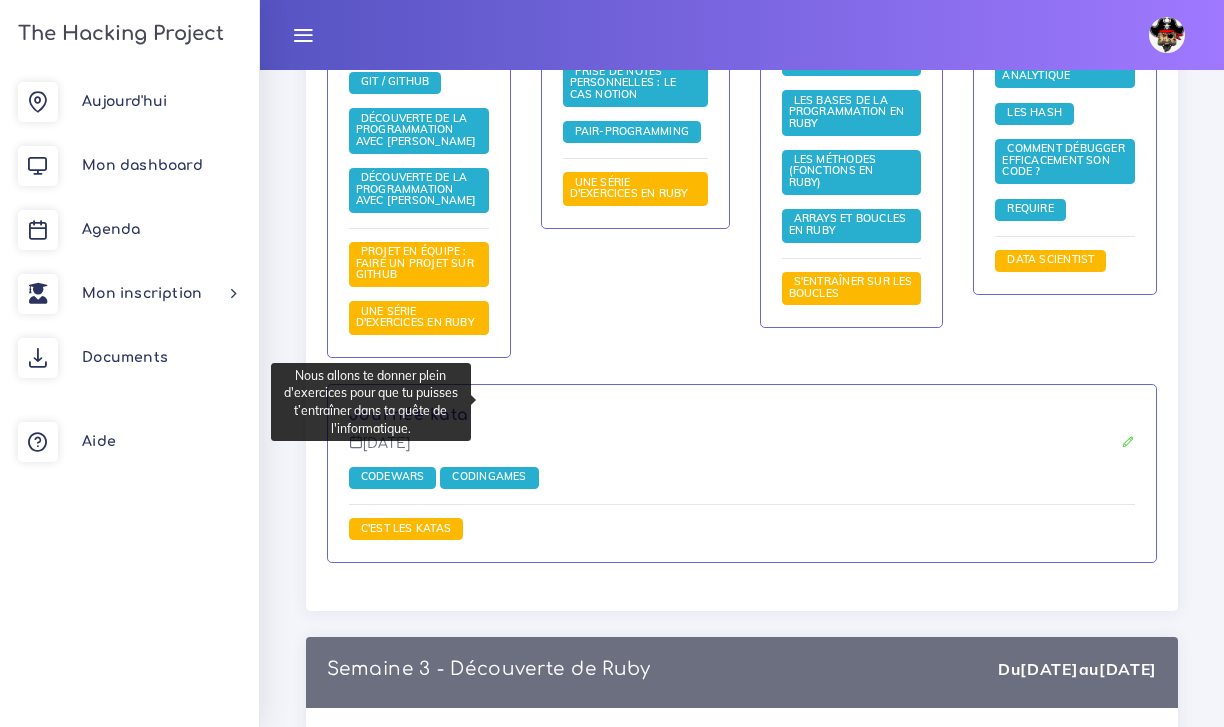 click on "johanna
Éditer profil
Lier son compte
Zone à risques
Déconnexion
The Hacking Project
Aujourd'hui
Mon dashboard
Agenda
Mon inscription
Choisir un parcours
Nouveau parcours
Changer parcours
Documents
Aide
Calendrier
Voici le condensé du parcours sélectionné avec l'enchainement des cours disponibles !
Ton inscription:
Full stack web
du
7 juil. 2025
au
26 sept. 2025
Calendrier du cours "Semaine d'introduction"
Du
7 juil.
au
25 juil.
Semaine 1 - Semaine d'introduction au code
Du
7 juil.
au
11 juil.
Ta première page web
Lundi 7 juil.
Bienvenue à THP
Introduction à Discord" at bounding box center (612, -1486) 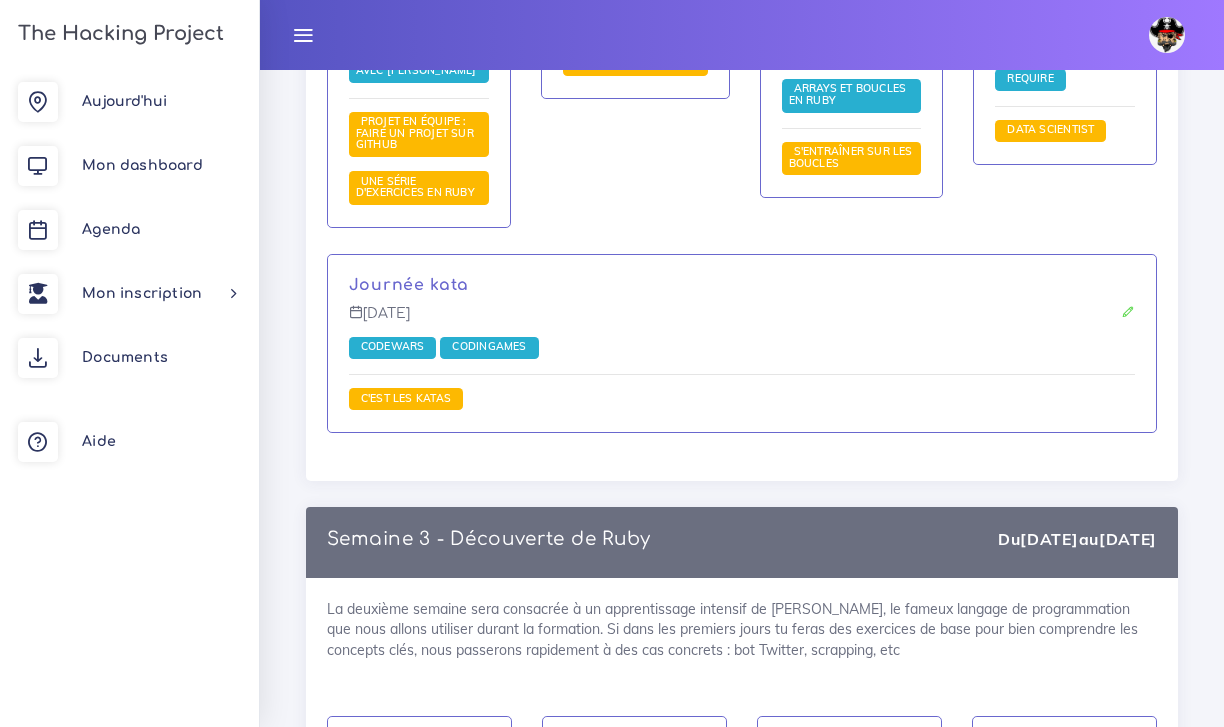 scroll, scrollTop: 1979, scrollLeft: 0, axis: vertical 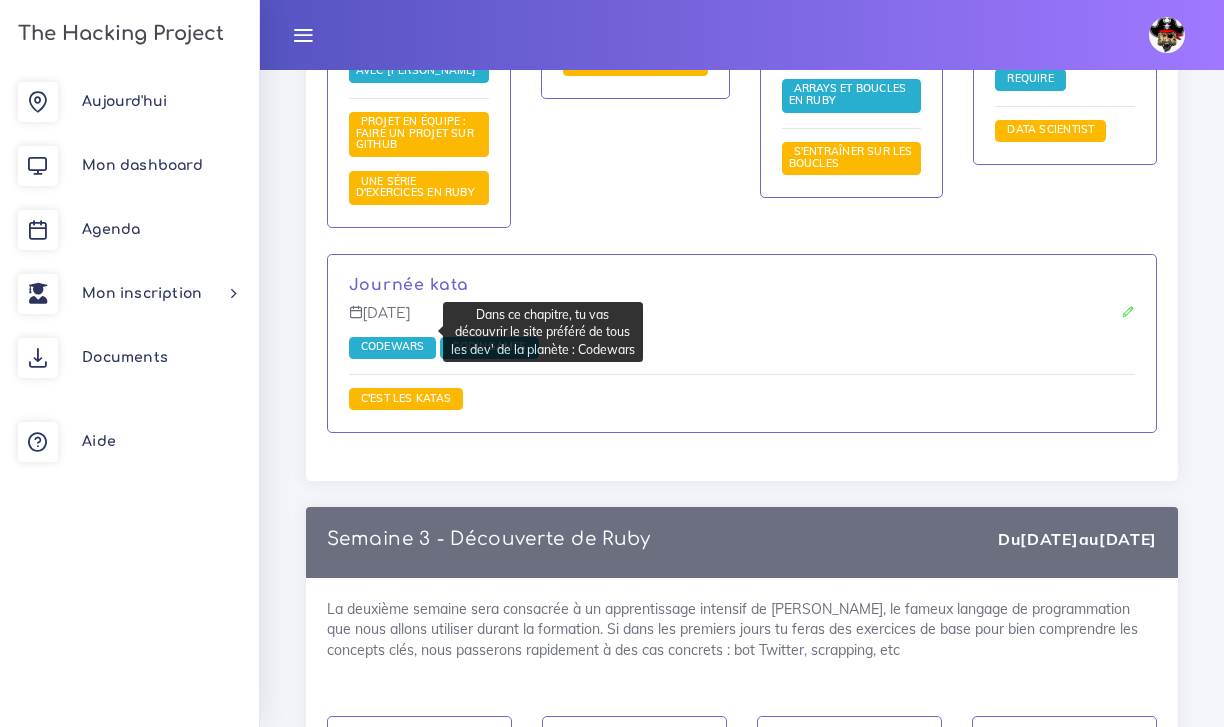 click on "Codewars" at bounding box center (393, 346) 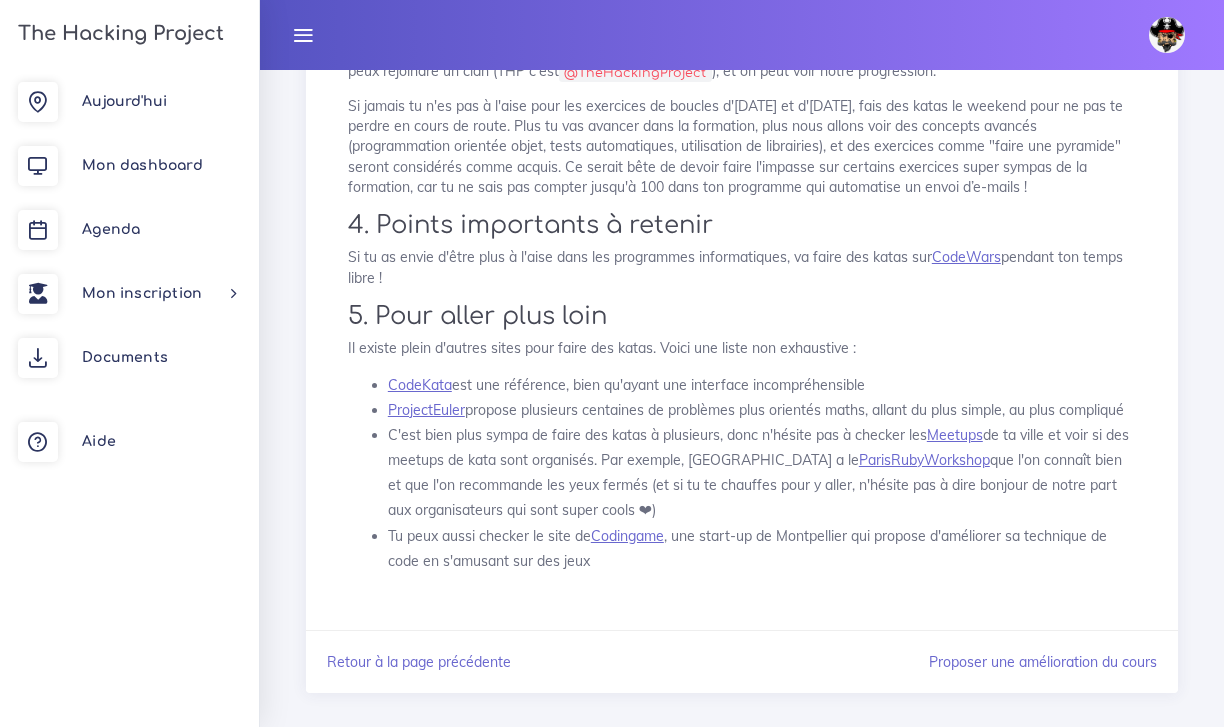 scroll, scrollTop: 819, scrollLeft: 0, axis: vertical 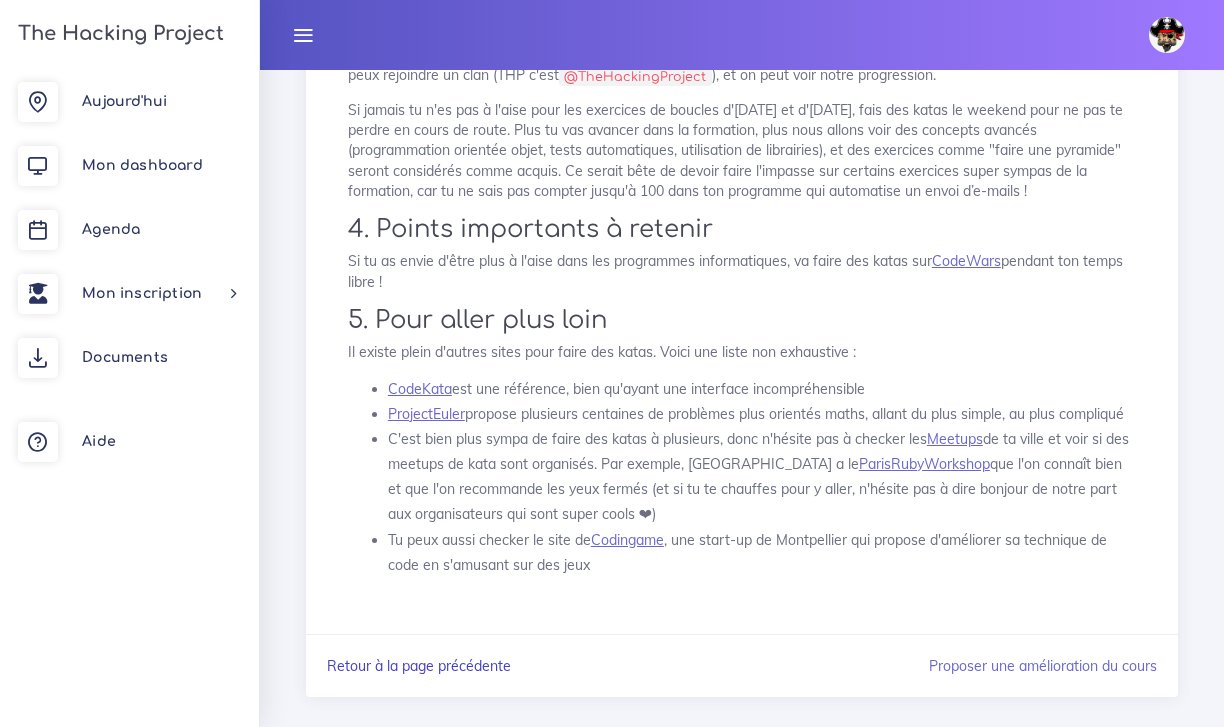 click on "Retour à la page précédente" at bounding box center [419, 666] 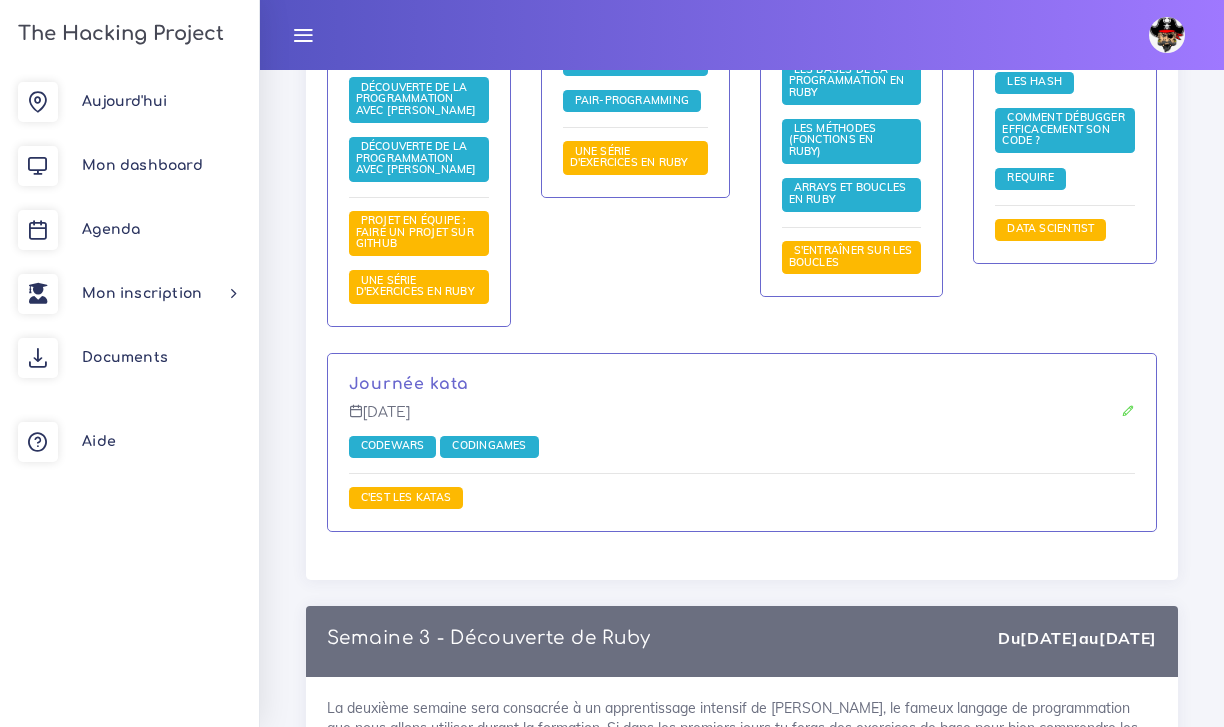 scroll, scrollTop: 1878, scrollLeft: 0, axis: vertical 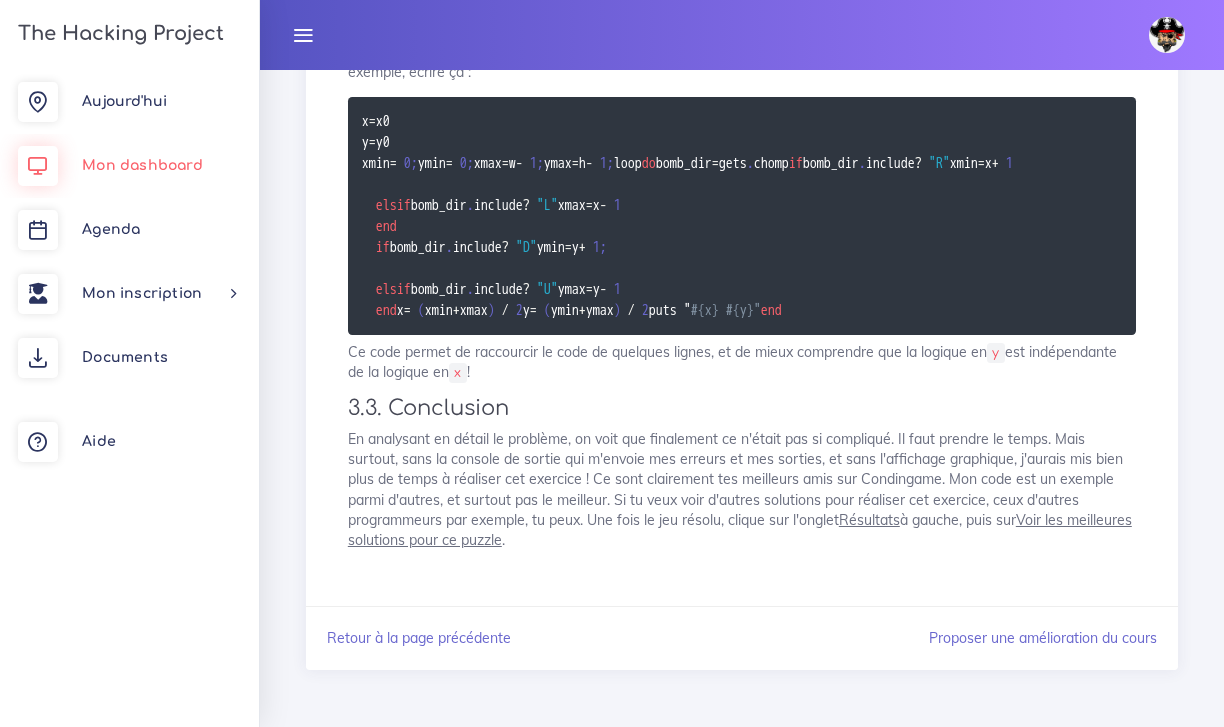 click on "Mon dashboard" at bounding box center (142, 165) 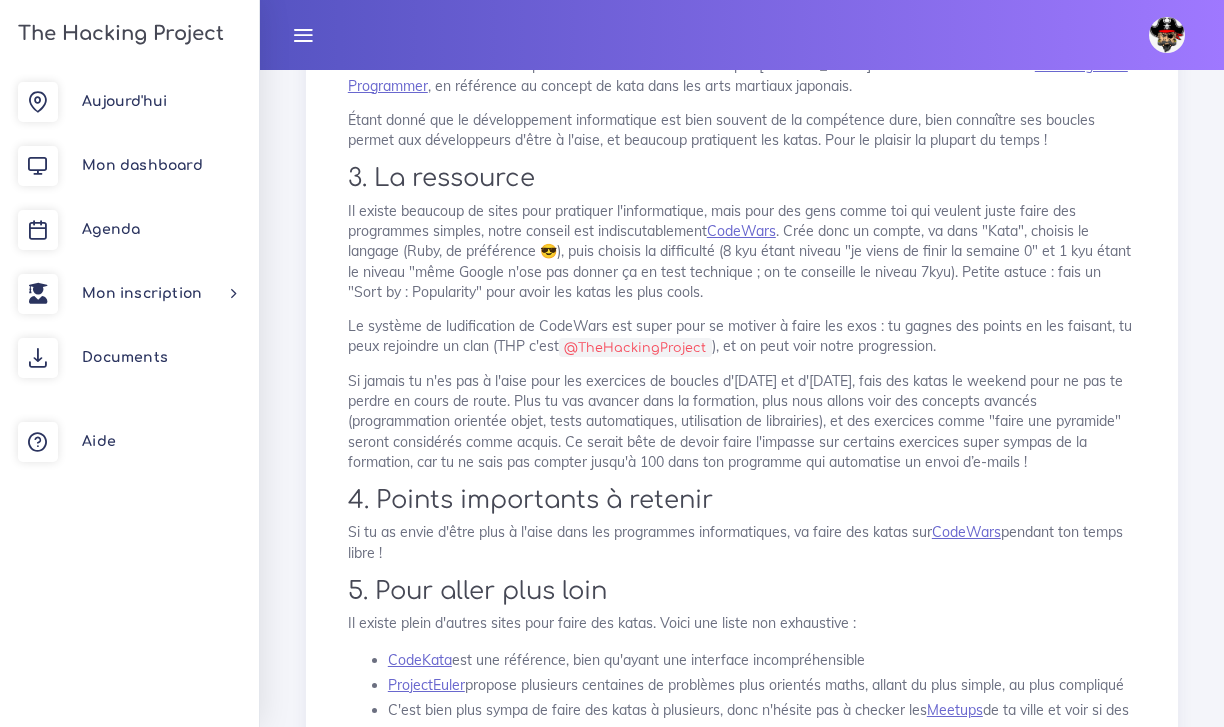 scroll, scrollTop: 598, scrollLeft: 0, axis: vertical 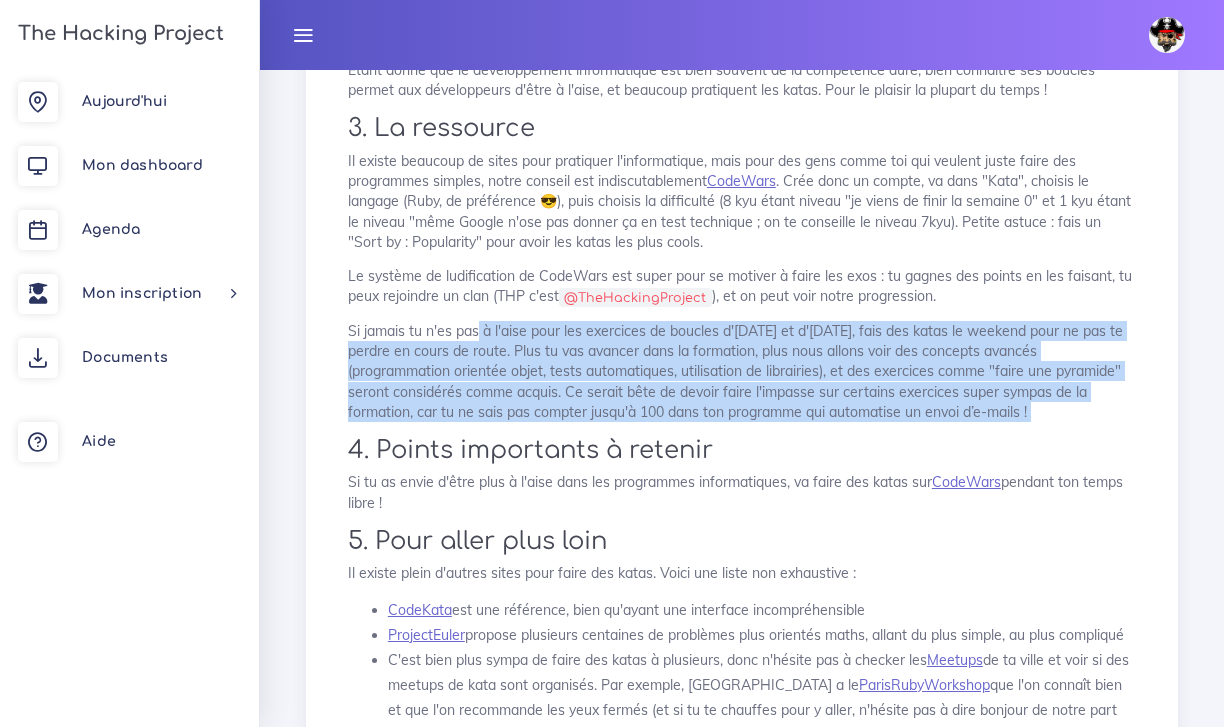 drag, startPoint x: 480, startPoint y: 328, endPoint x: 693, endPoint y: 424, distance: 233.63432 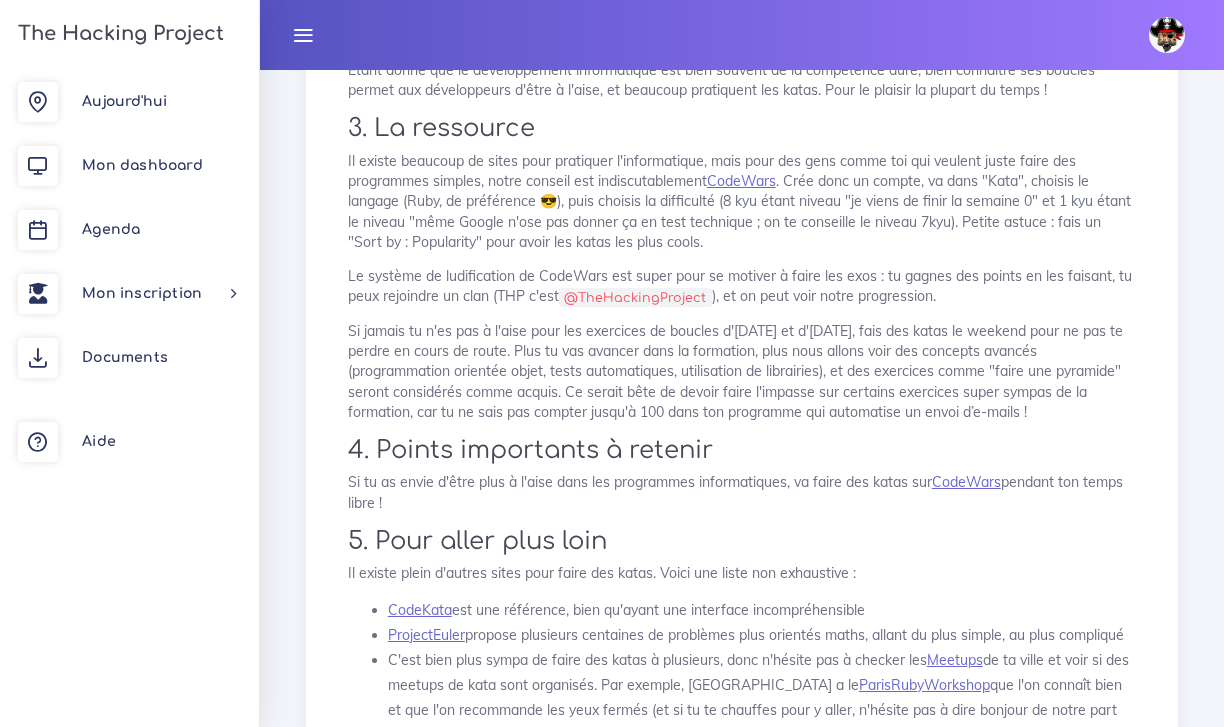 click on "Si tu as envie d'être plus à l'aise dans les programmes informatiques, va faire des katas sur  CodeWars  pendant ton temps libre !" at bounding box center (742, 492) 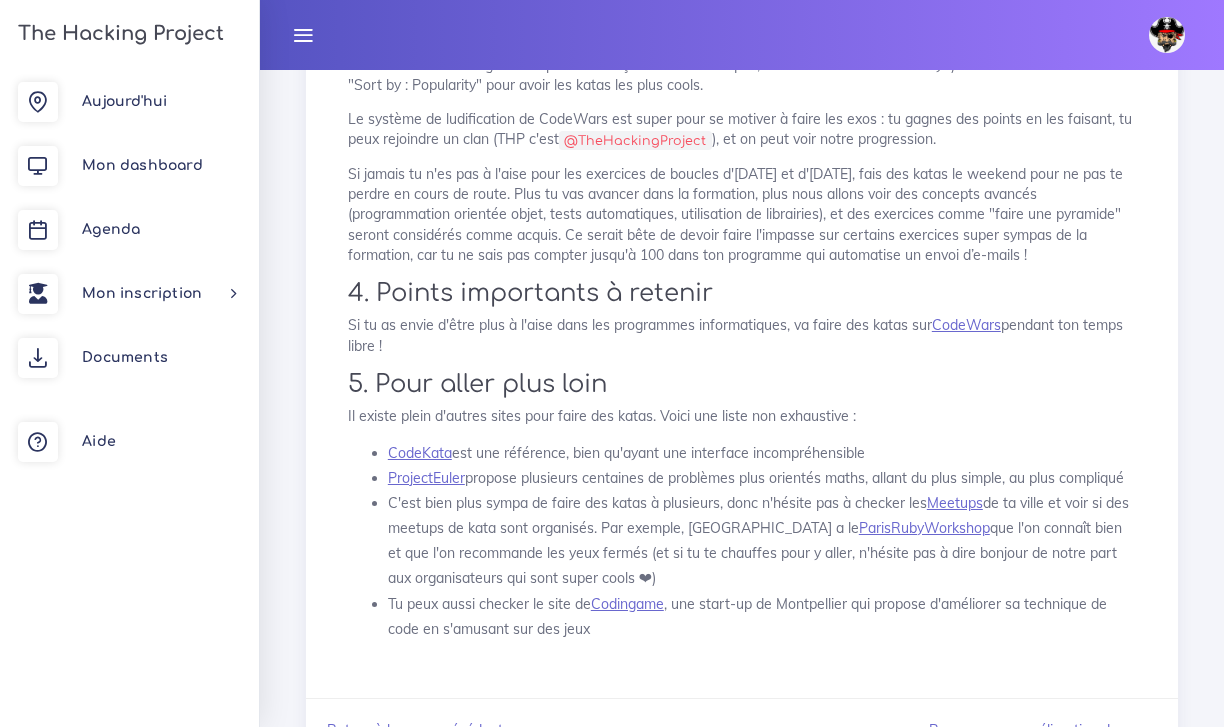 scroll, scrollTop: 750, scrollLeft: 0, axis: vertical 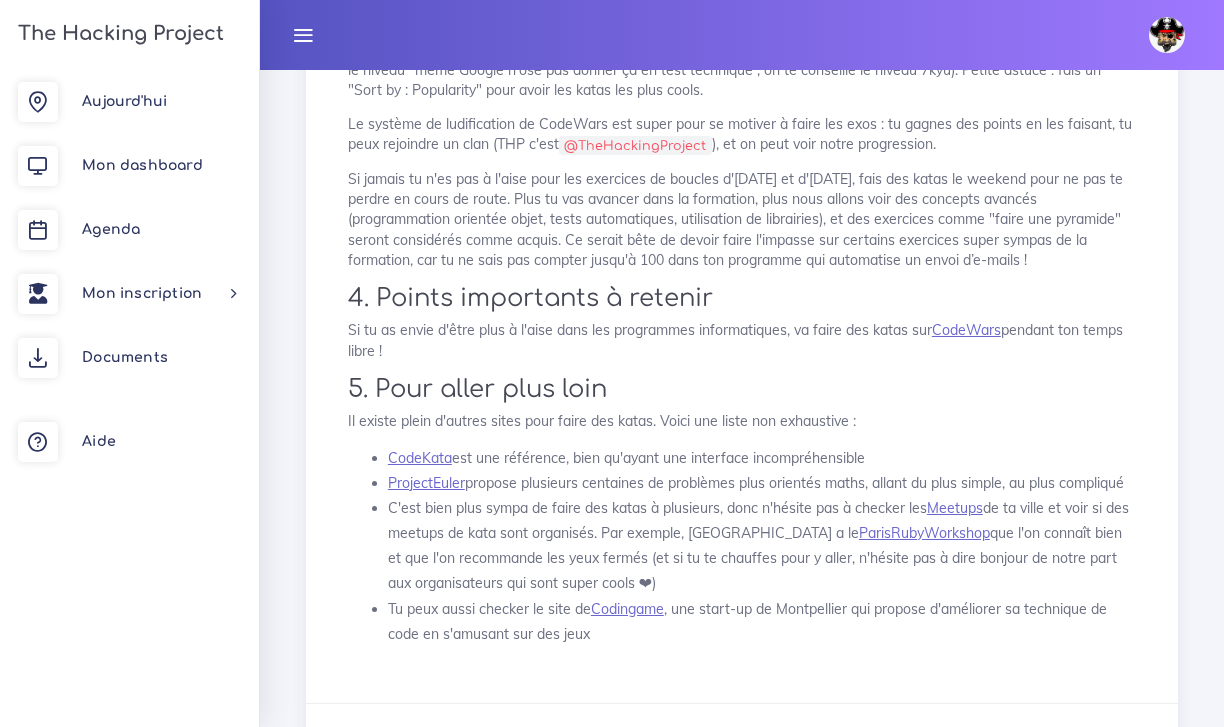 click at bounding box center [1167, 35] 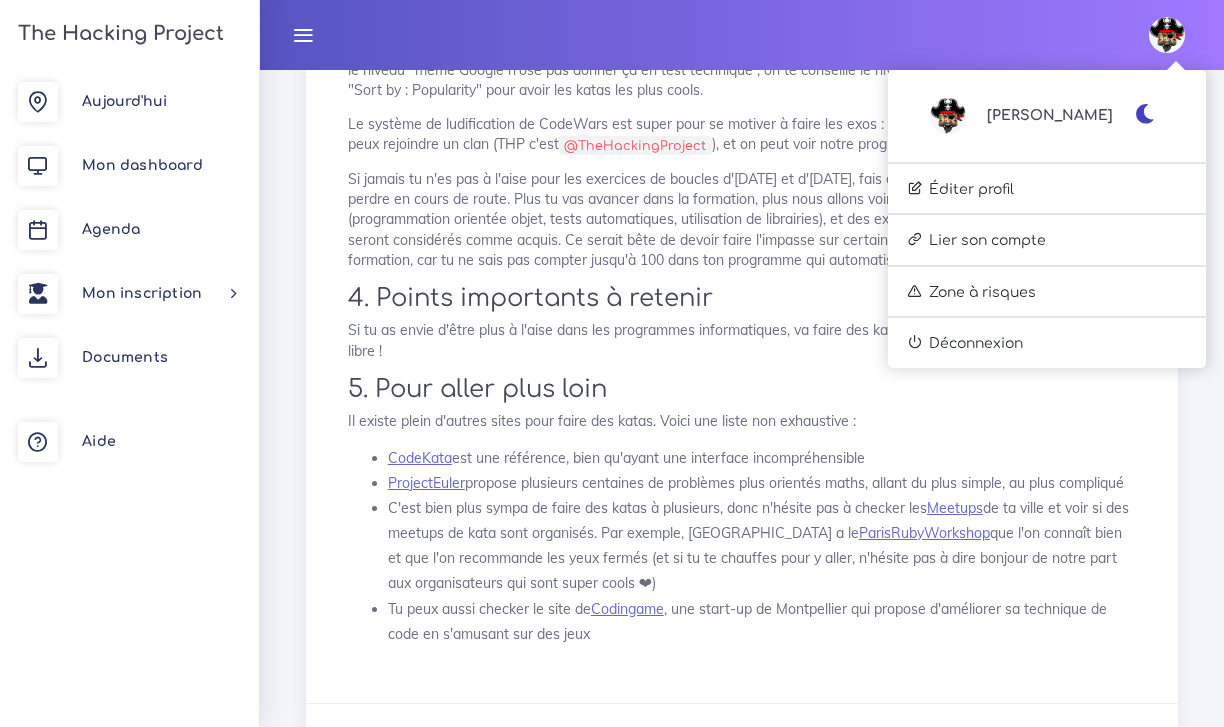 click at bounding box center (1145, 114) 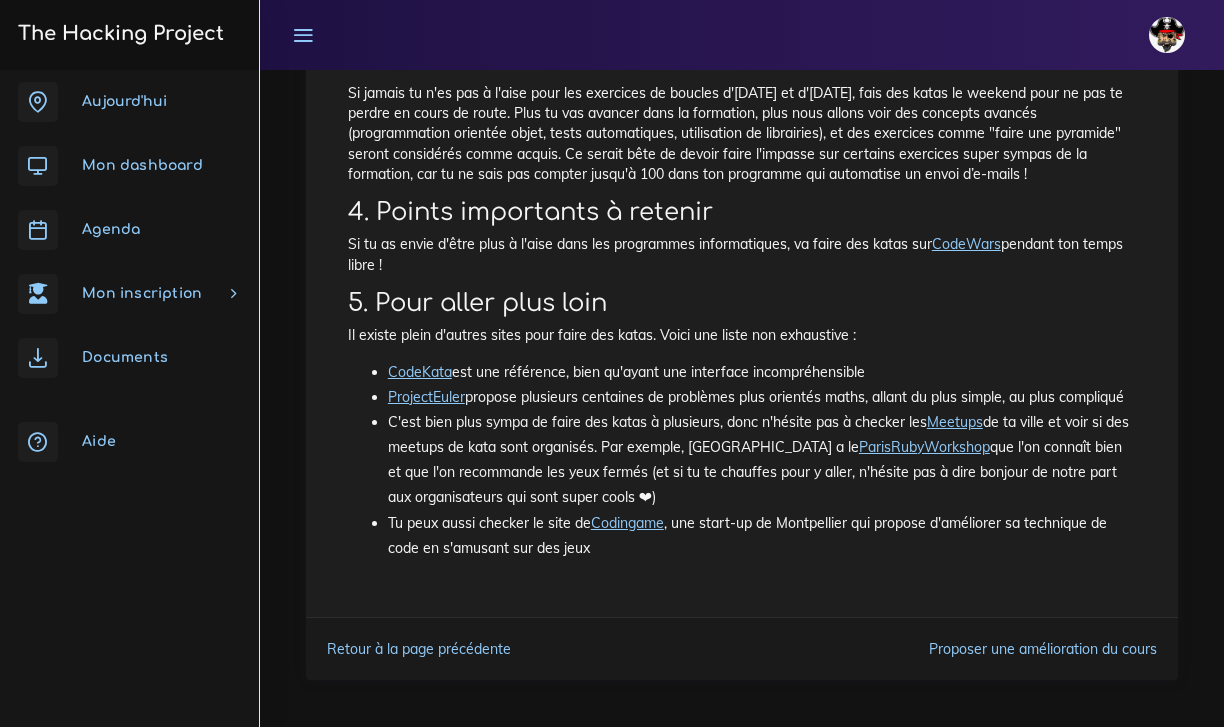 scroll, scrollTop: 834, scrollLeft: 0, axis: vertical 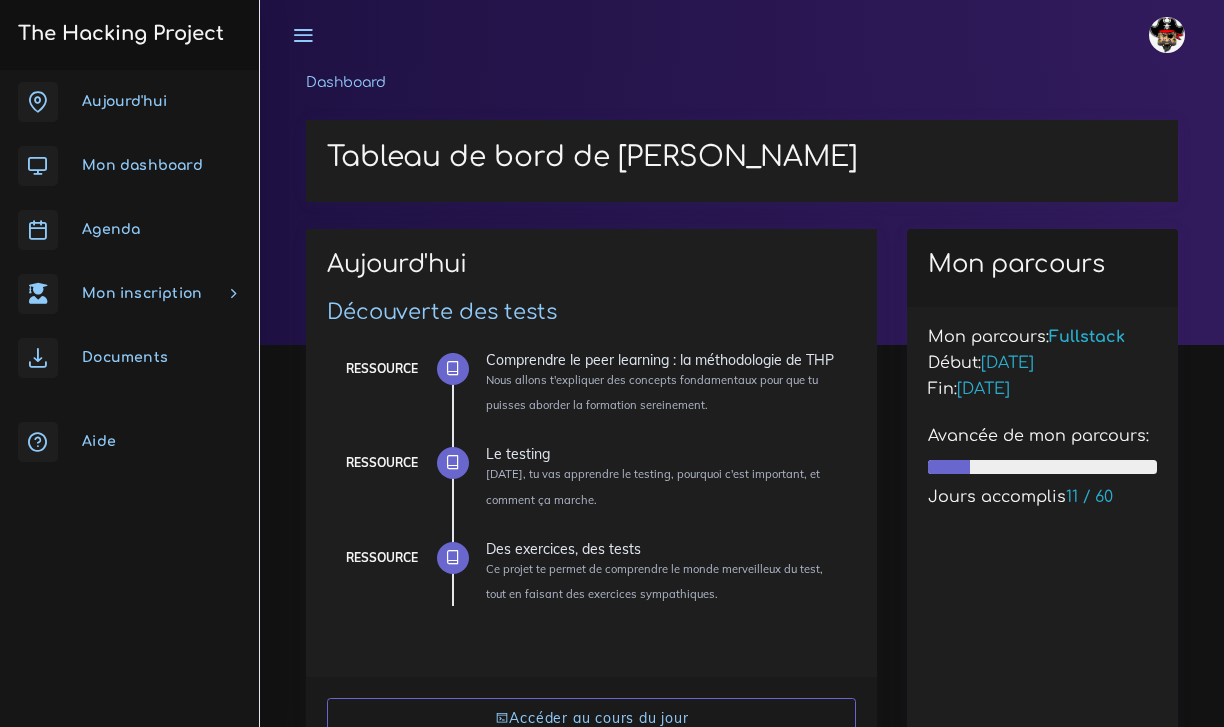click on "Agenda" at bounding box center [129, 230] 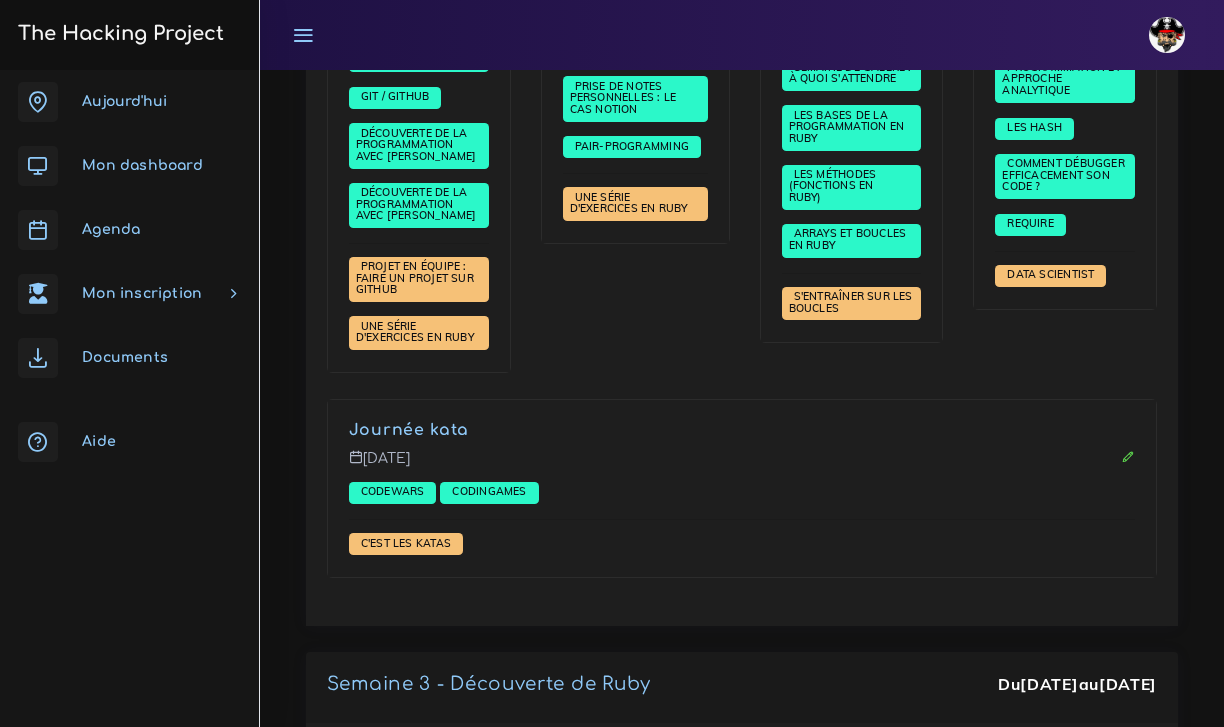 scroll, scrollTop: 1839, scrollLeft: 0, axis: vertical 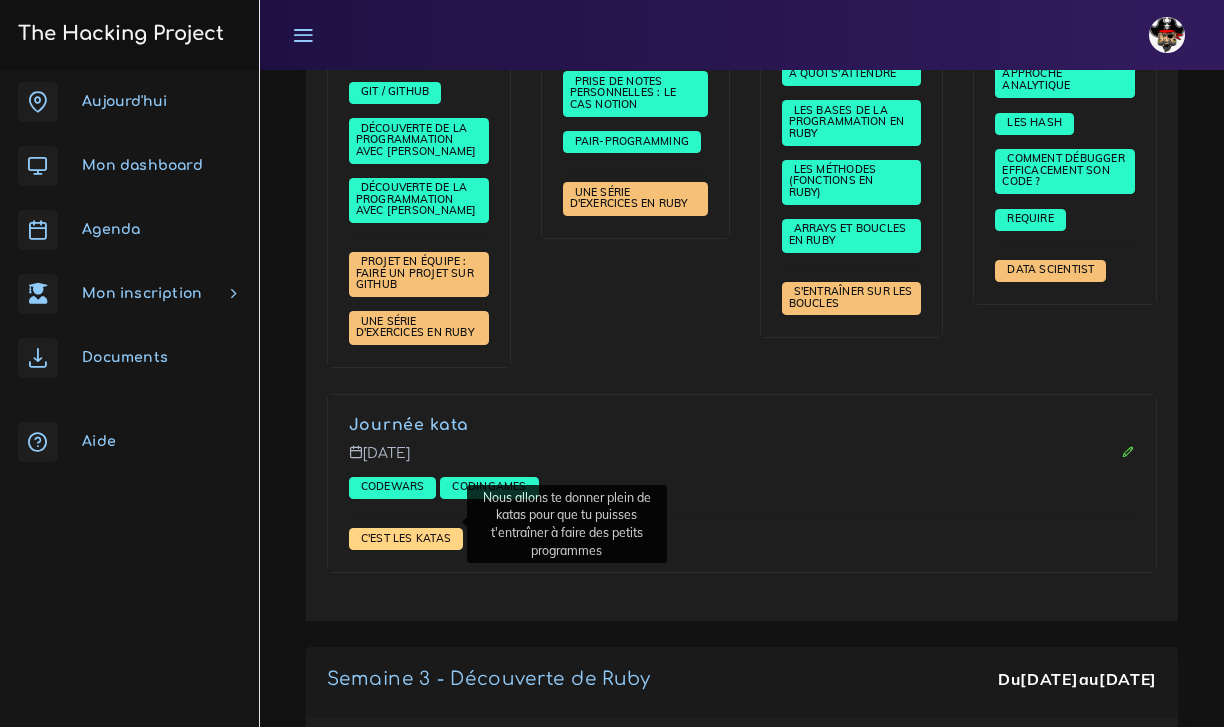 click on "C'est les katas" at bounding box center (406, 538) 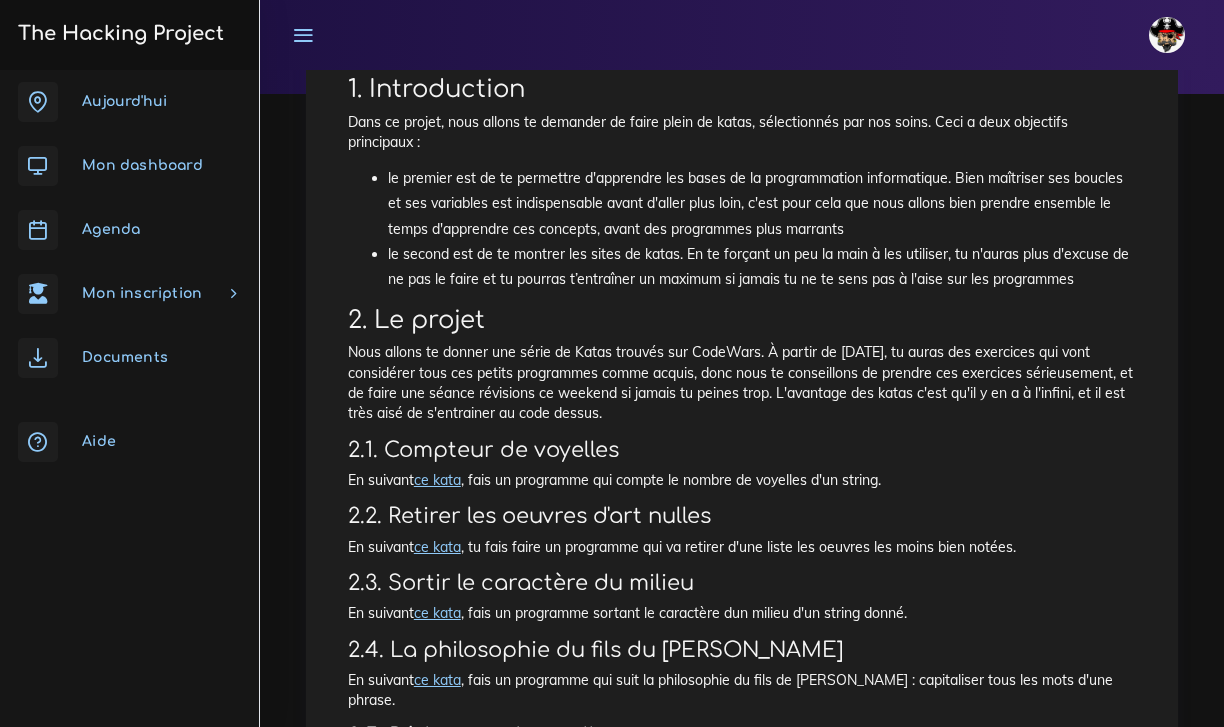 scroll, scrollTop: 254, scrollLeft: 0, axis: vertical 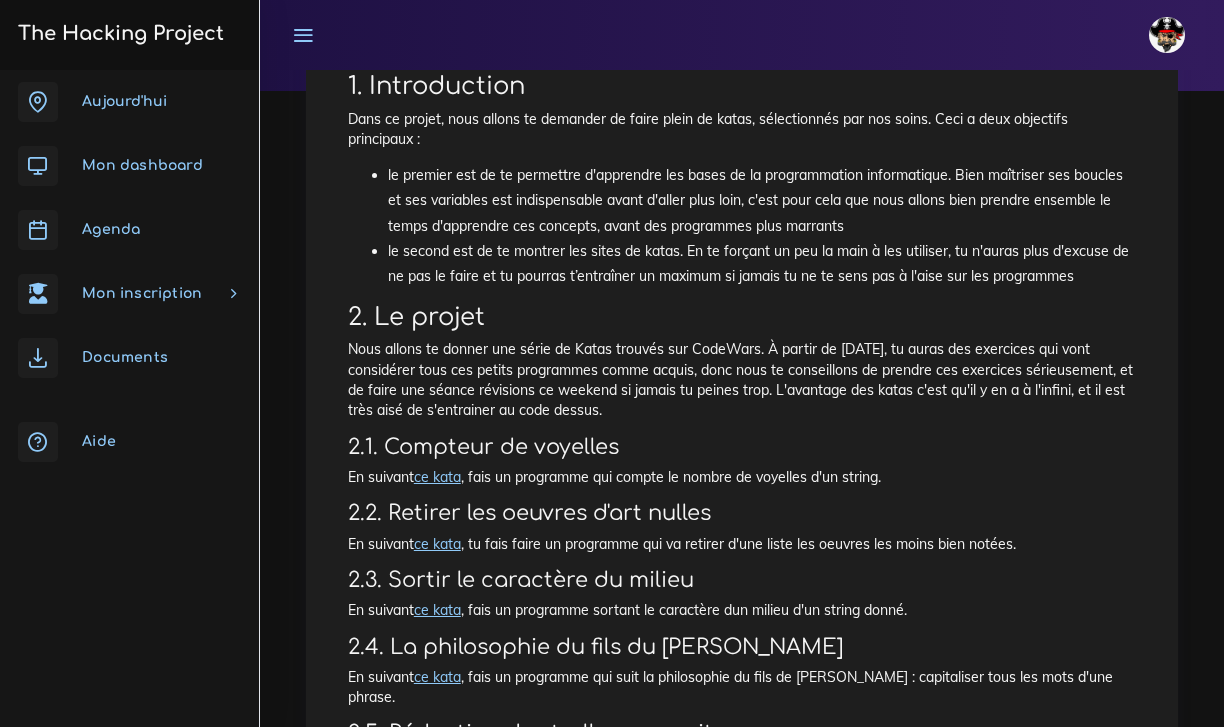 click on "ce kata" at bounding box center [437, 477] 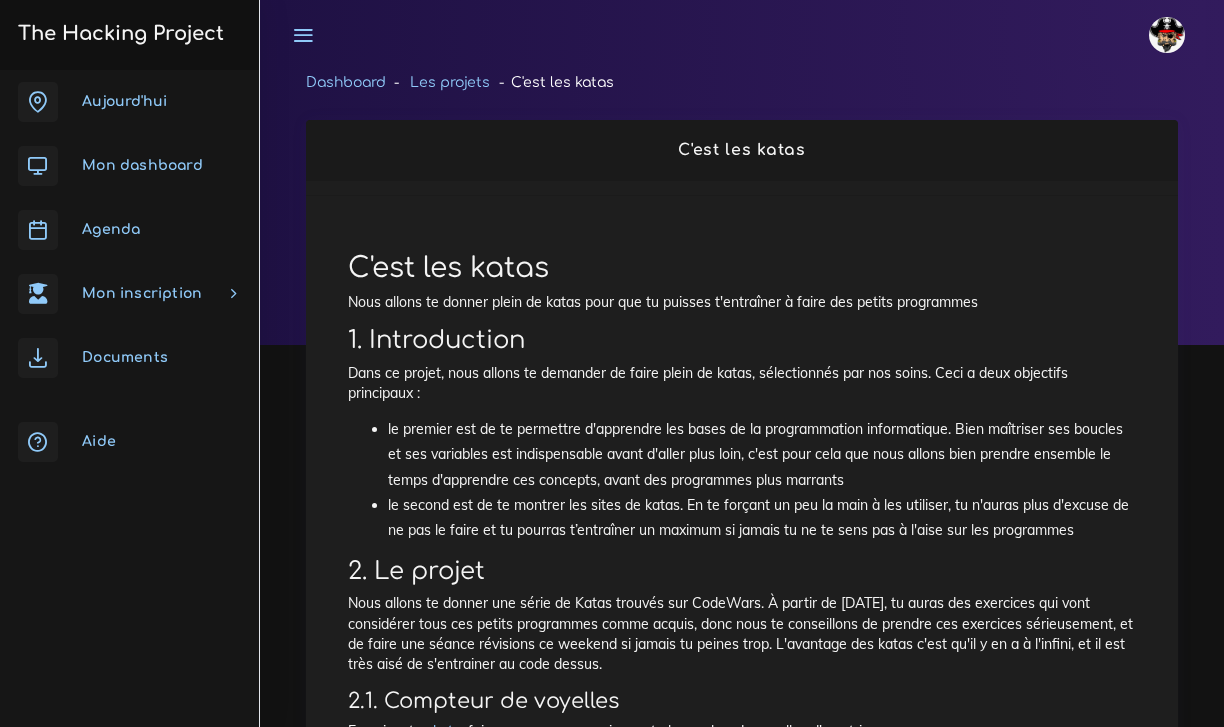 scroll, scrollTop: 254, scrollLeft: 0, axis: vertical 